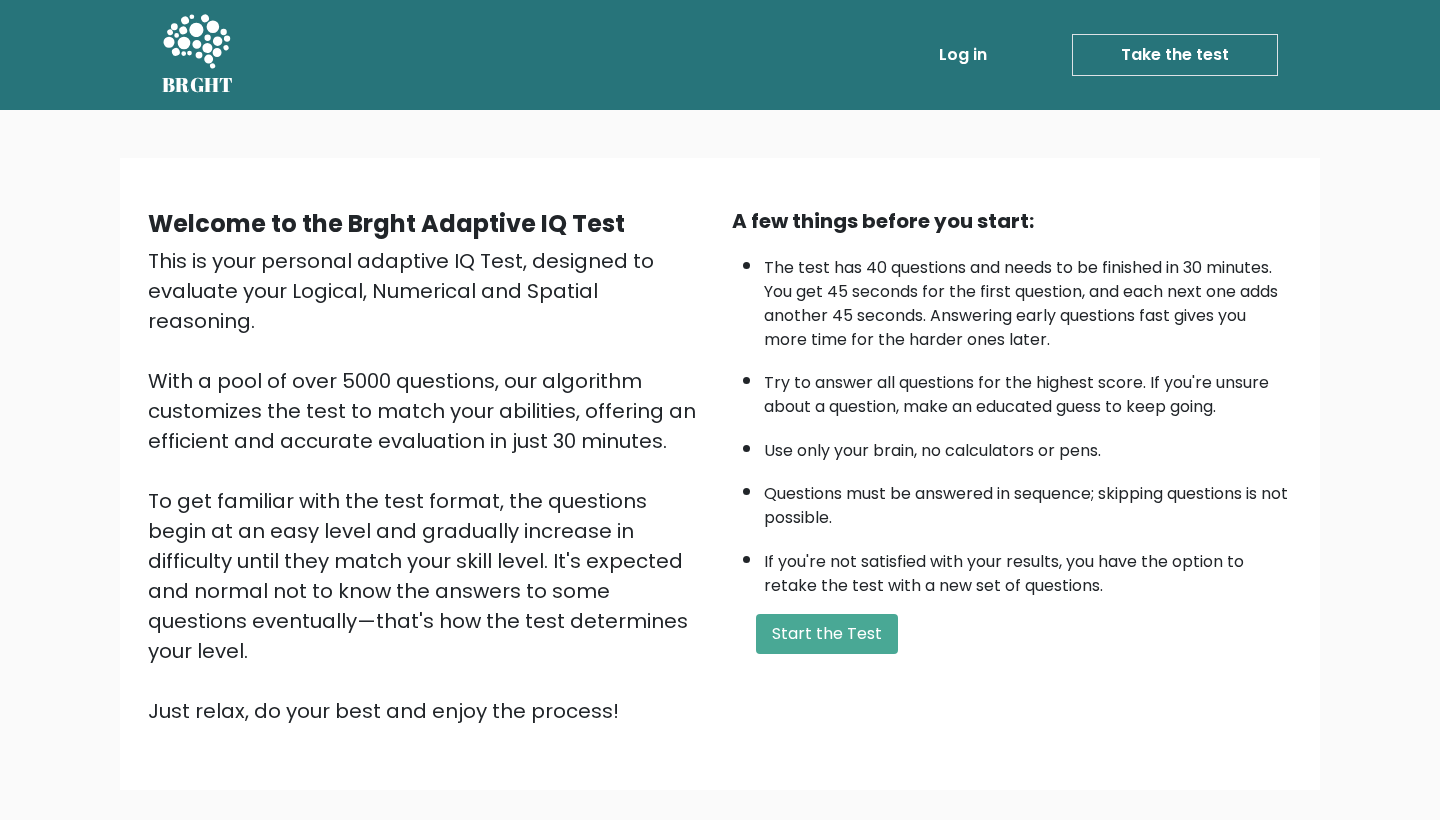 scroll, scrollTop: 0, scrollLeft: 0, axis: both 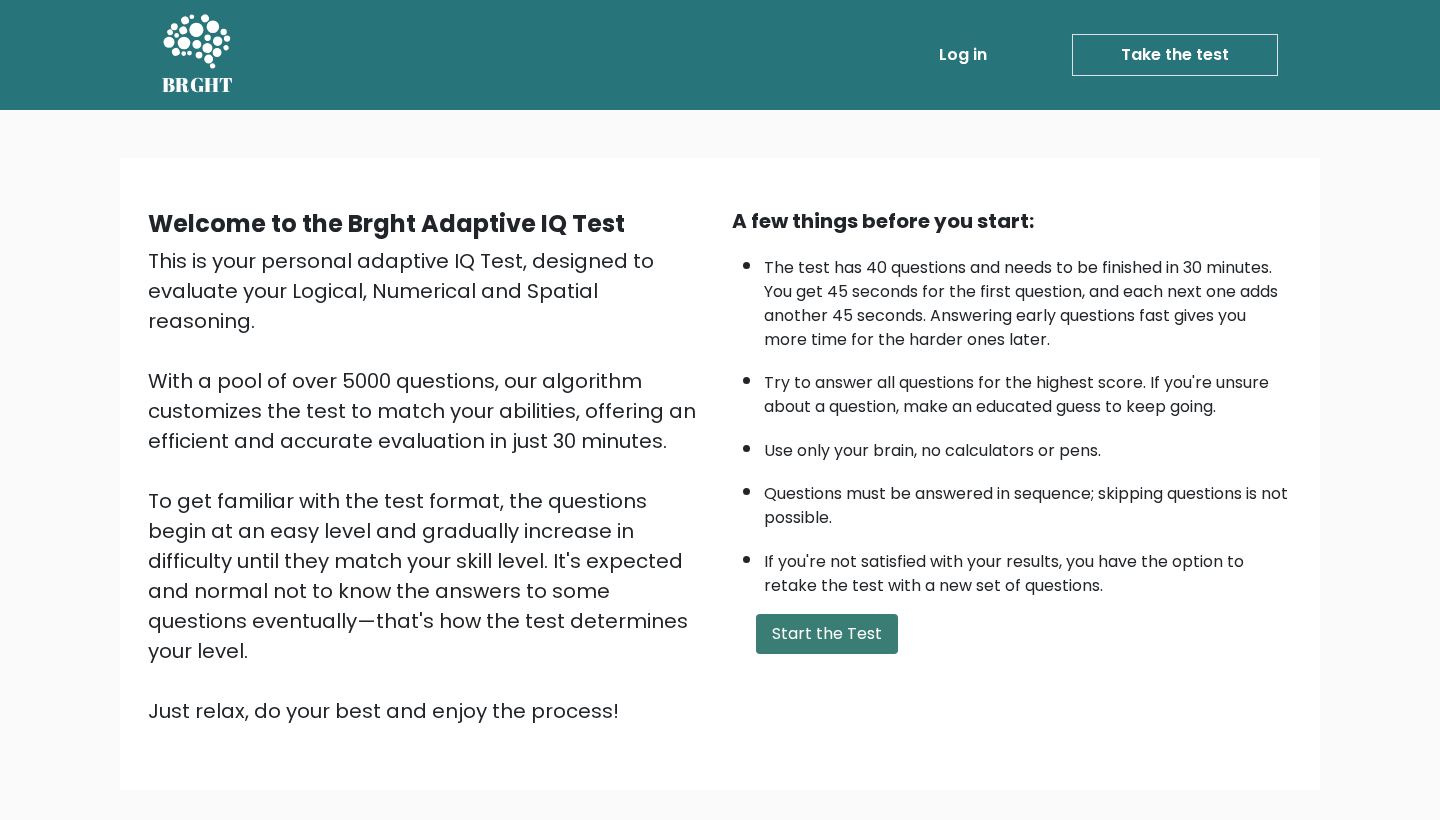 click on "Start the Test" at bounding box center [827, 634] 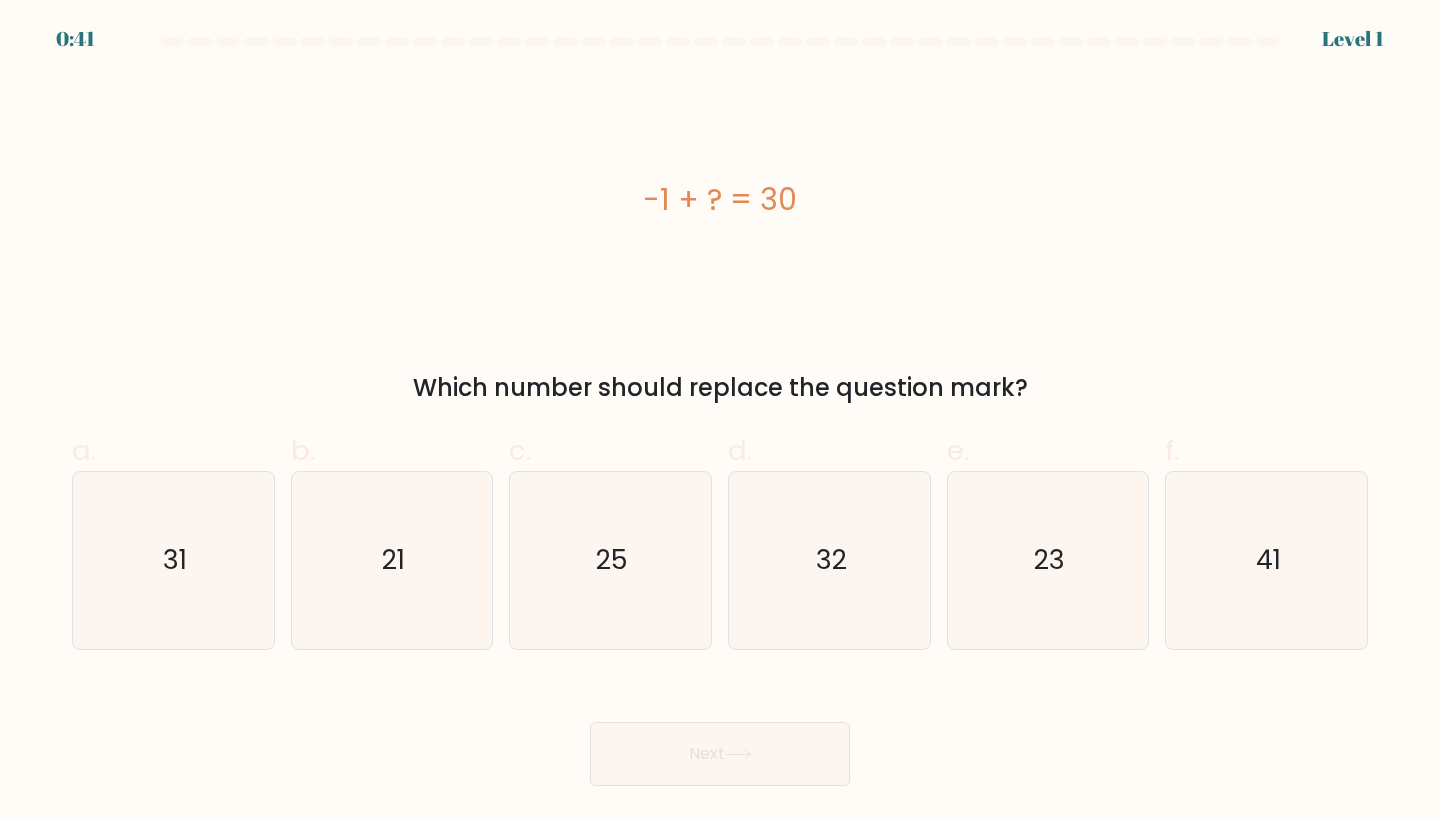 scroll, scrollTop: 0, scrollLeft: 0, axis: both 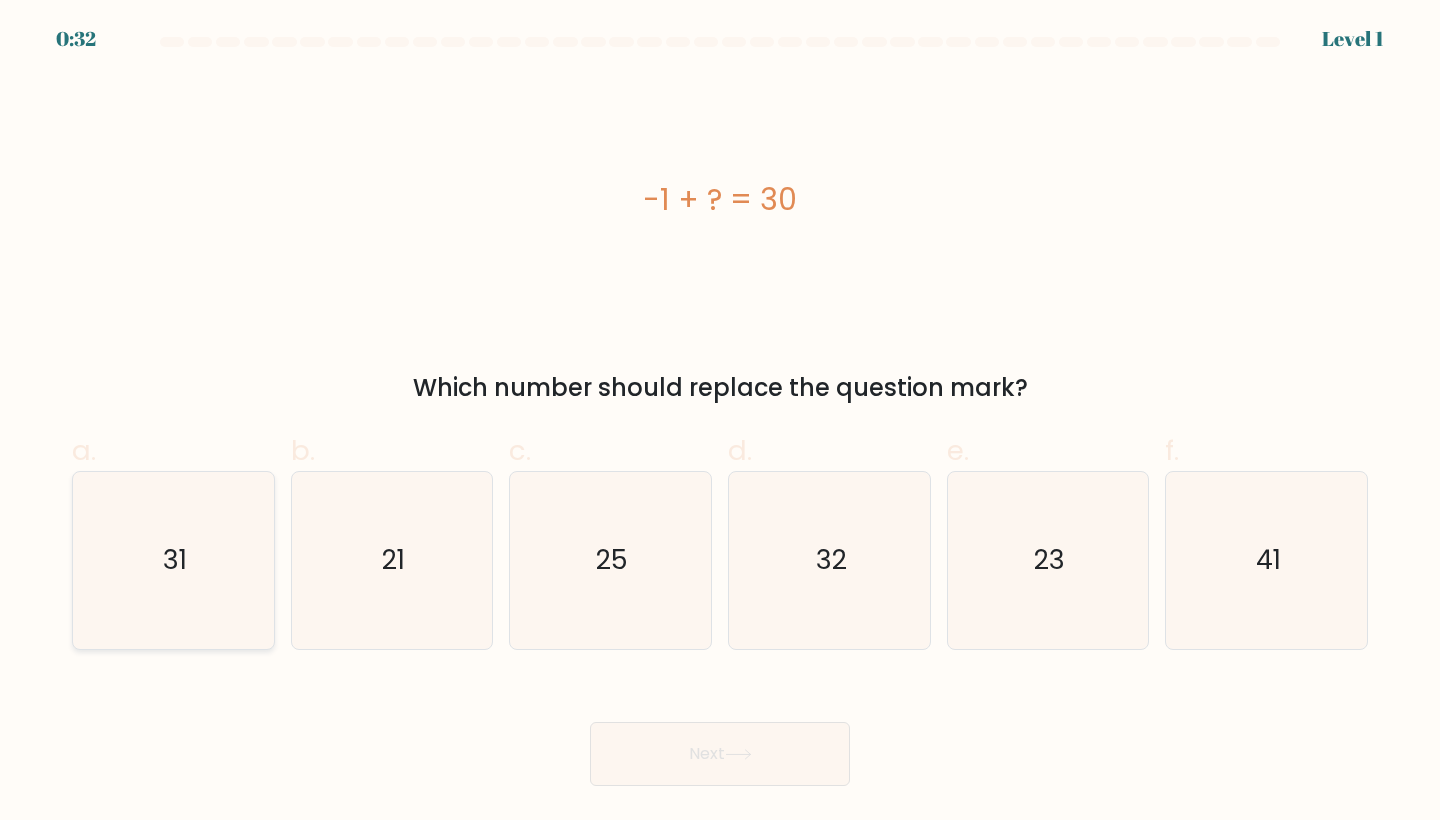 click on "31" at bounding box center [173, 560] 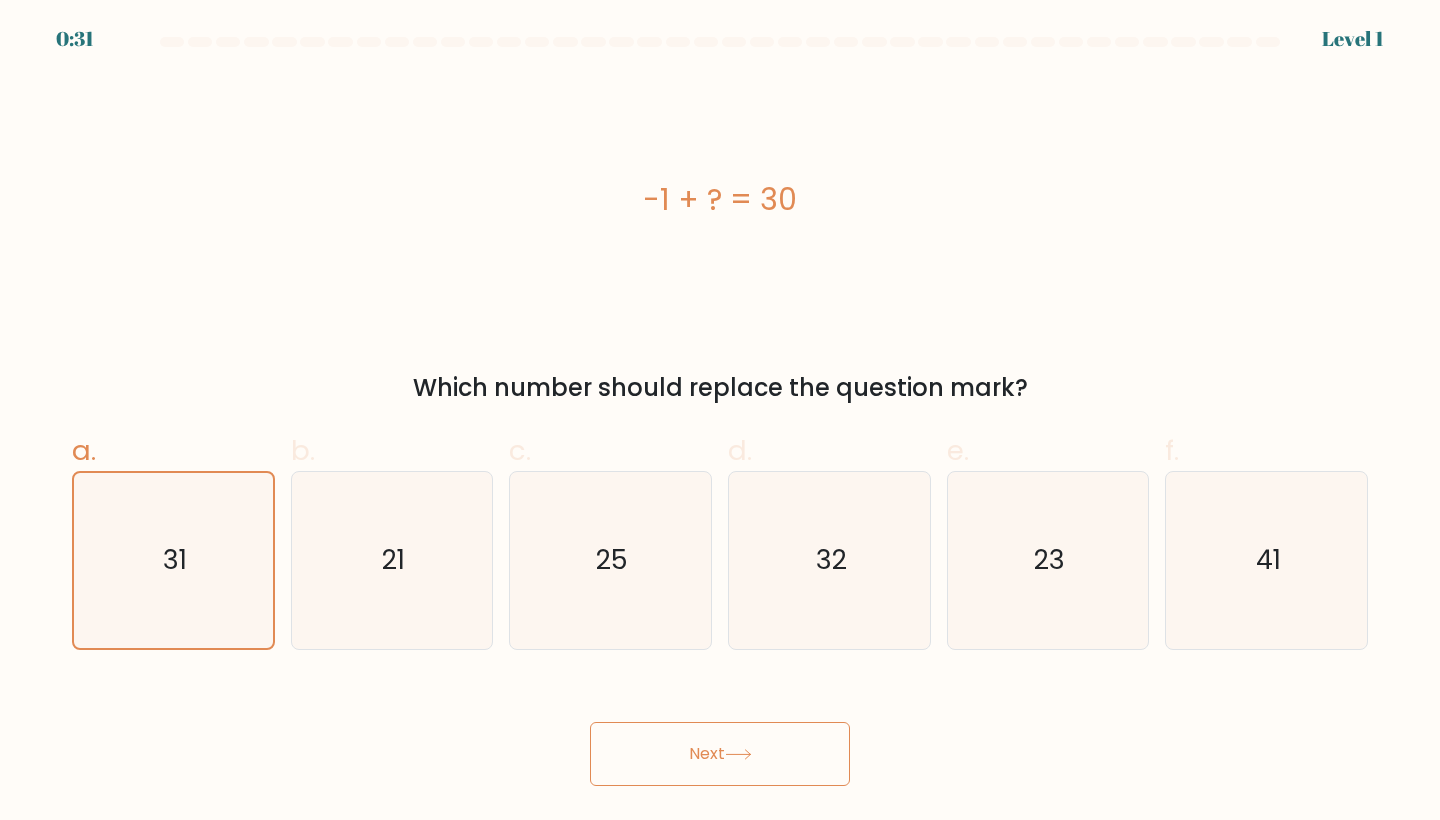 click at bounding box center [738, 754] 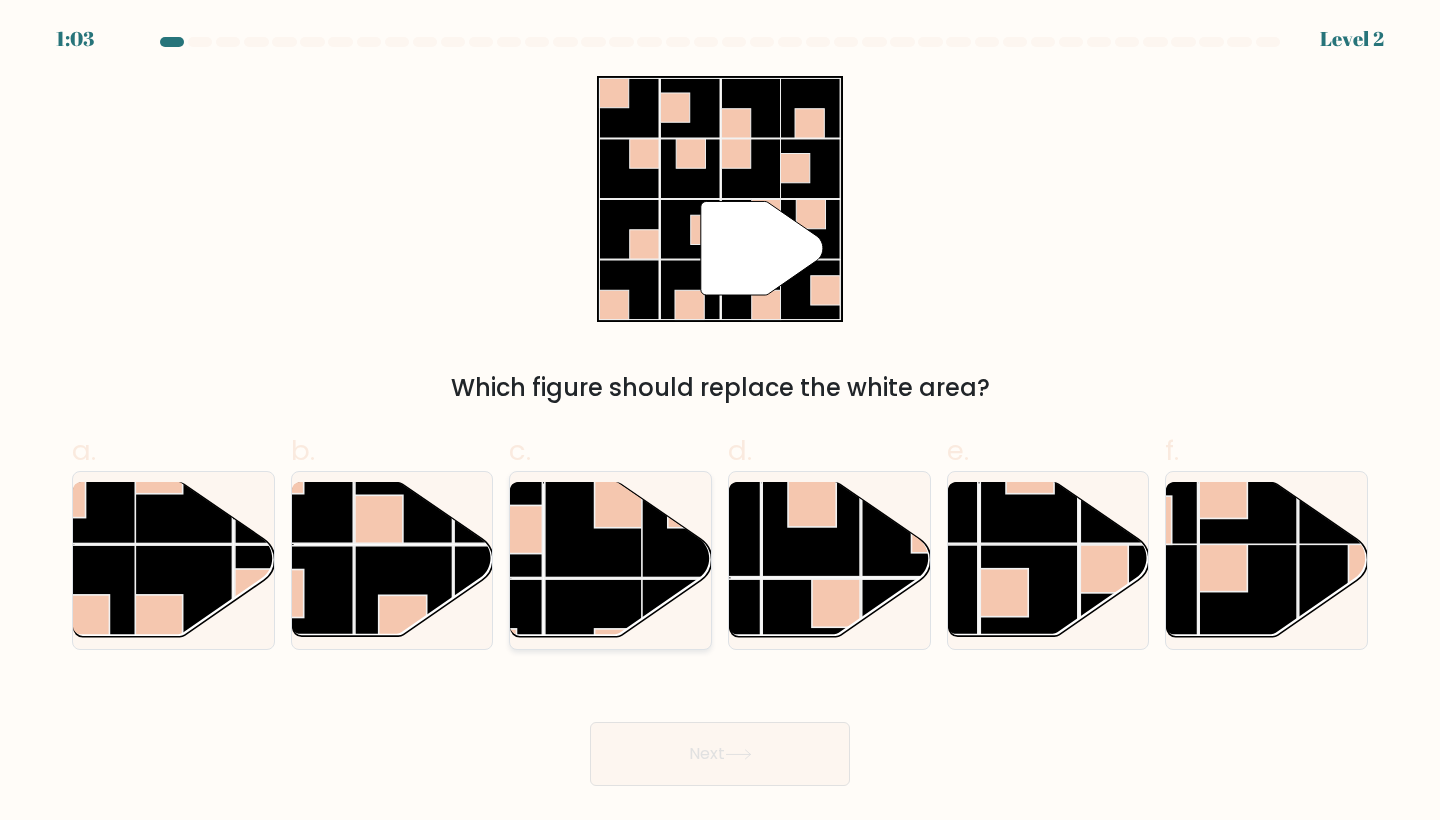 click at bounding box center [594, 529] 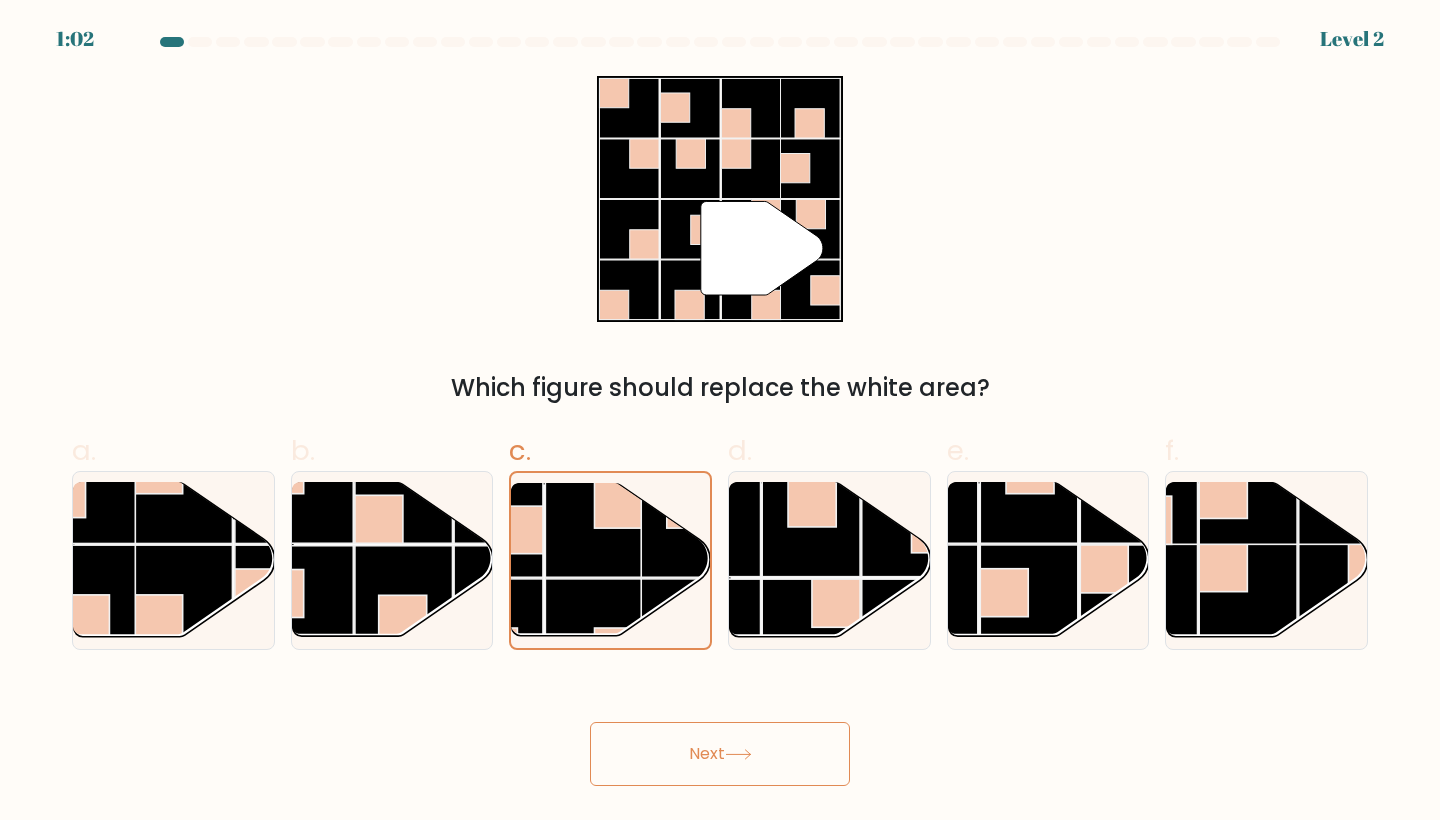 click on "Next" at bounding box center (720, 754) 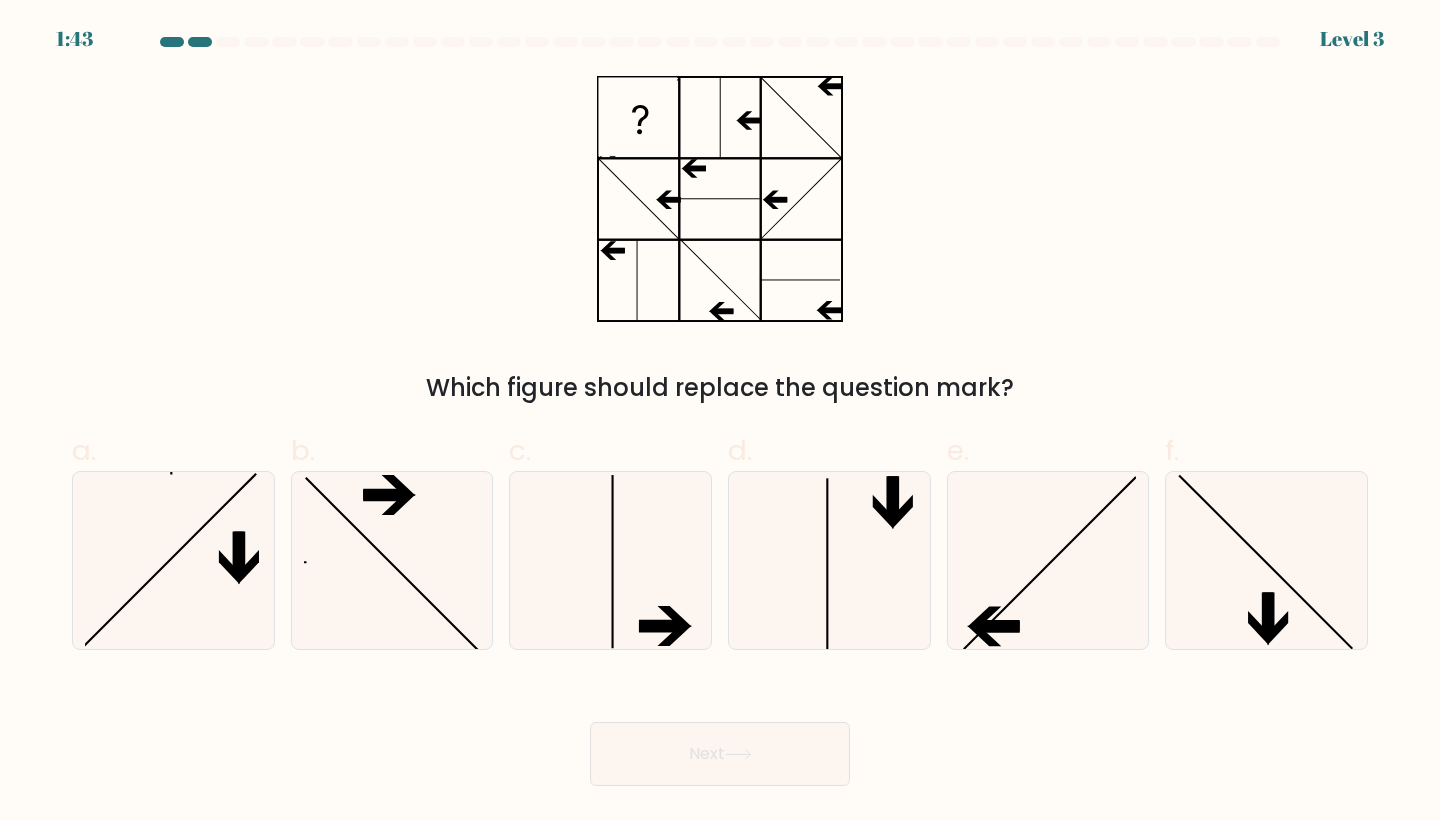 click on "Which figure should replace the question mark?" at bounding box center (720, 241) 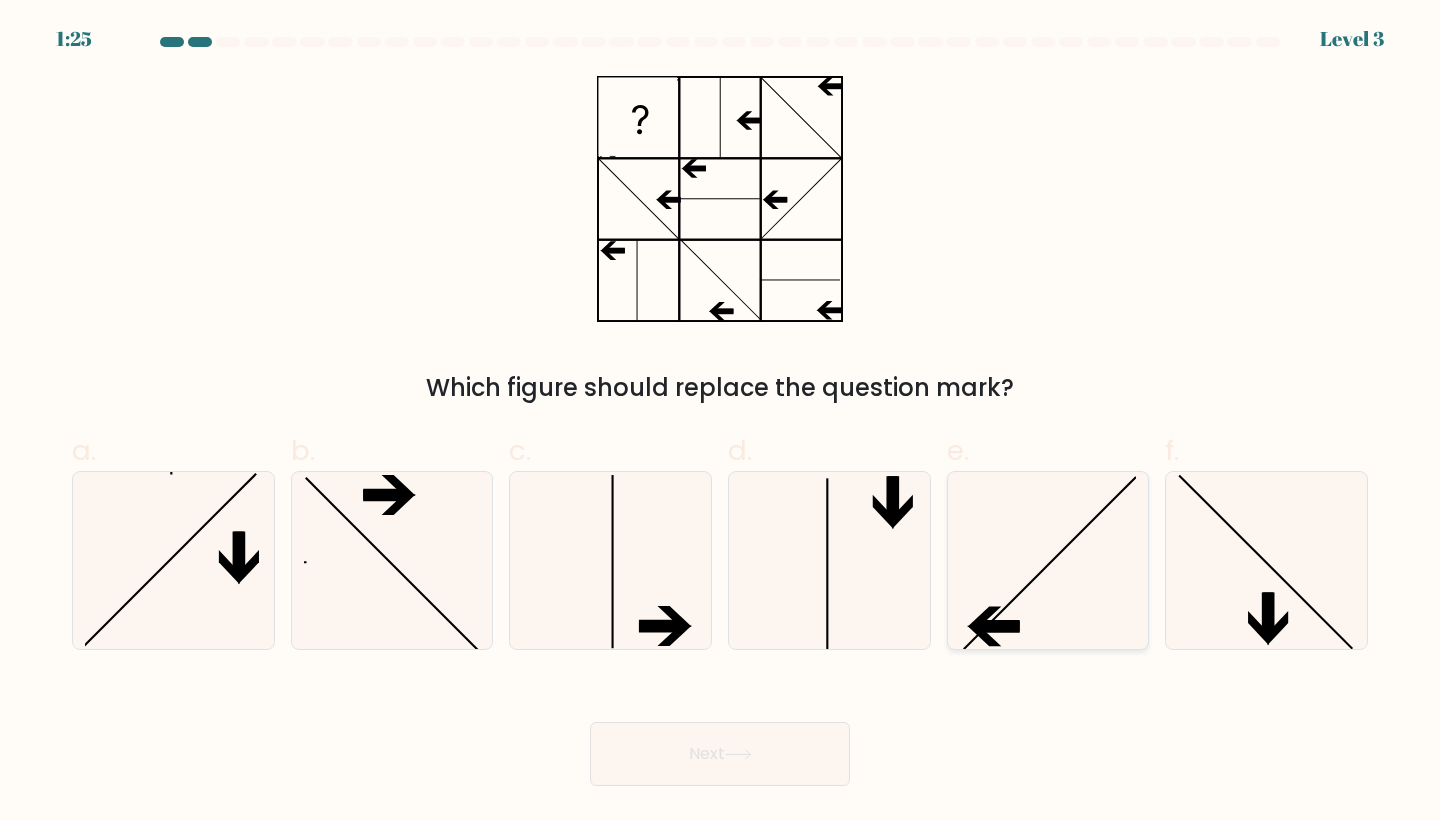 click at bounding box center [1048, 560] 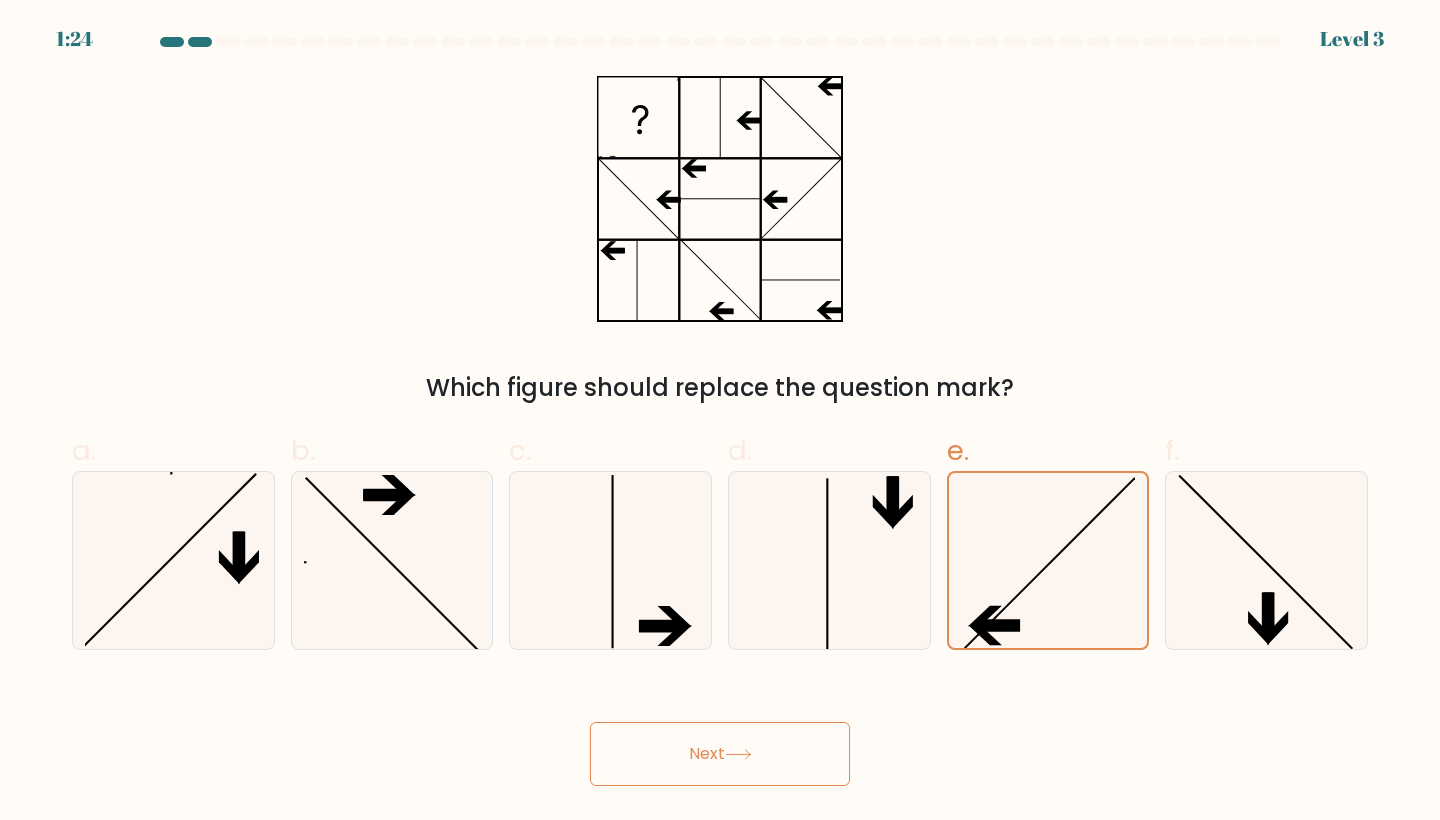 click on "Next" at bounding box center [720, 754] 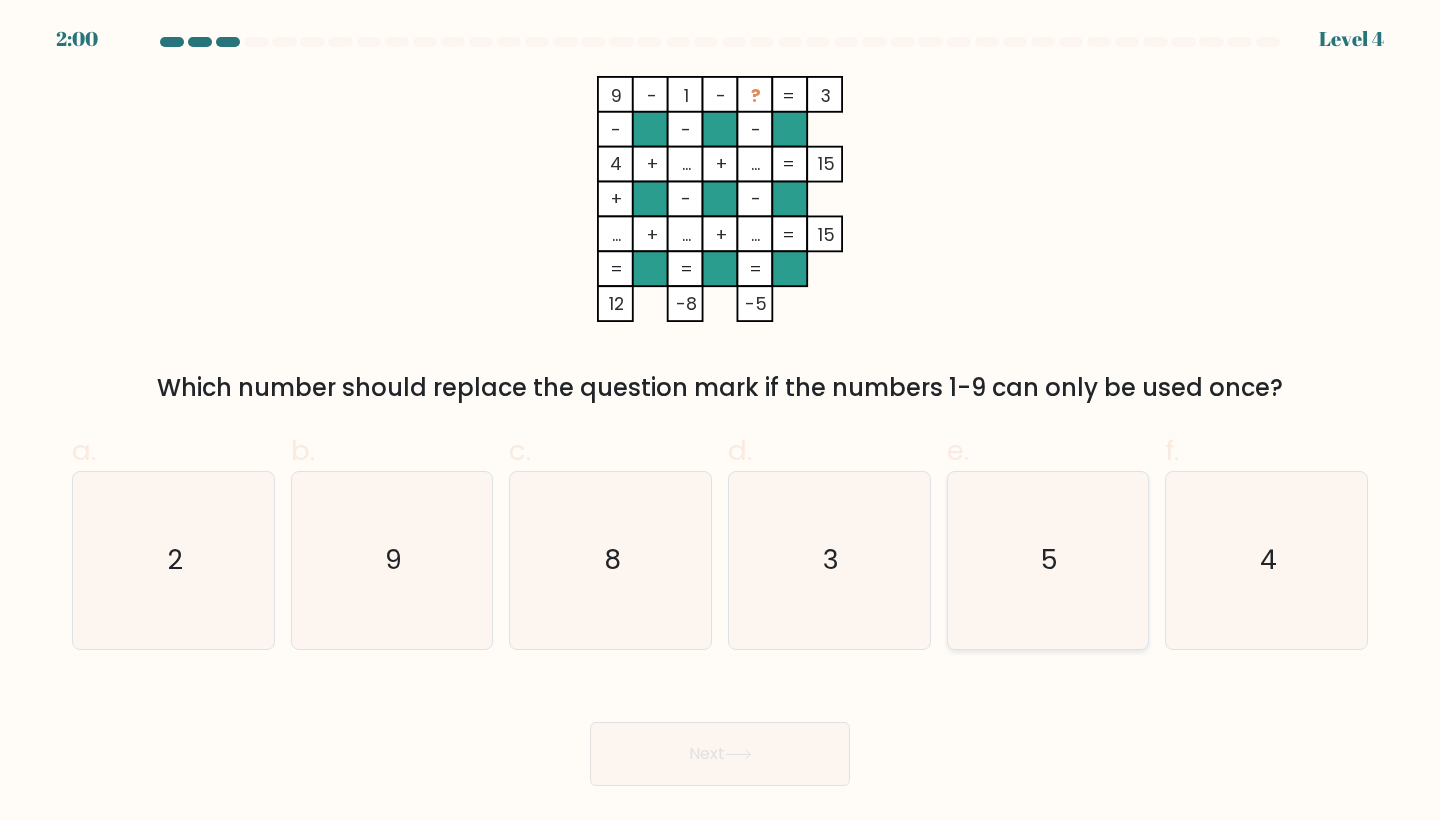 click on "5" at bounding box center (1048, 560) 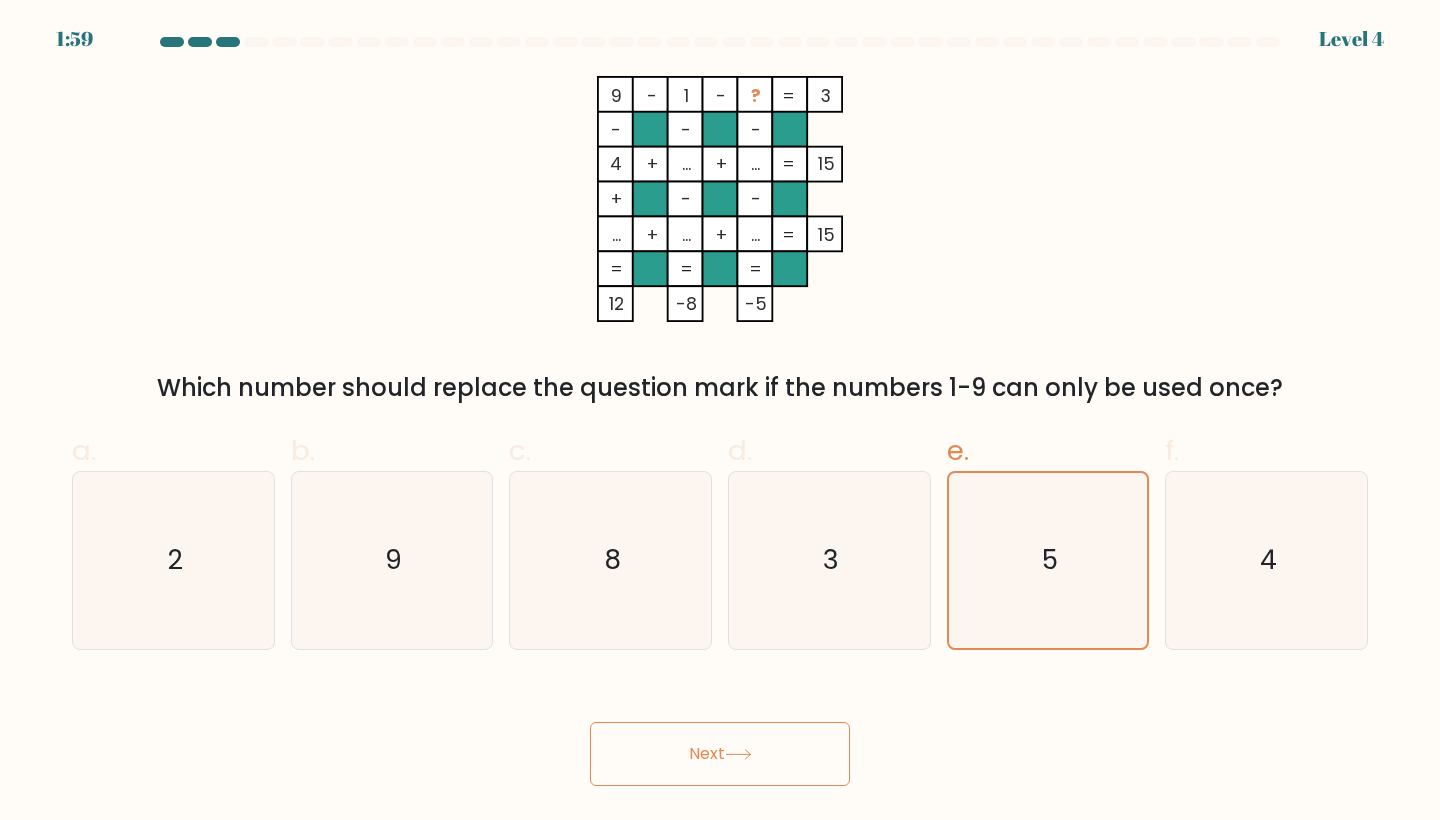 click on "Next" at bounding box center (720, 754) 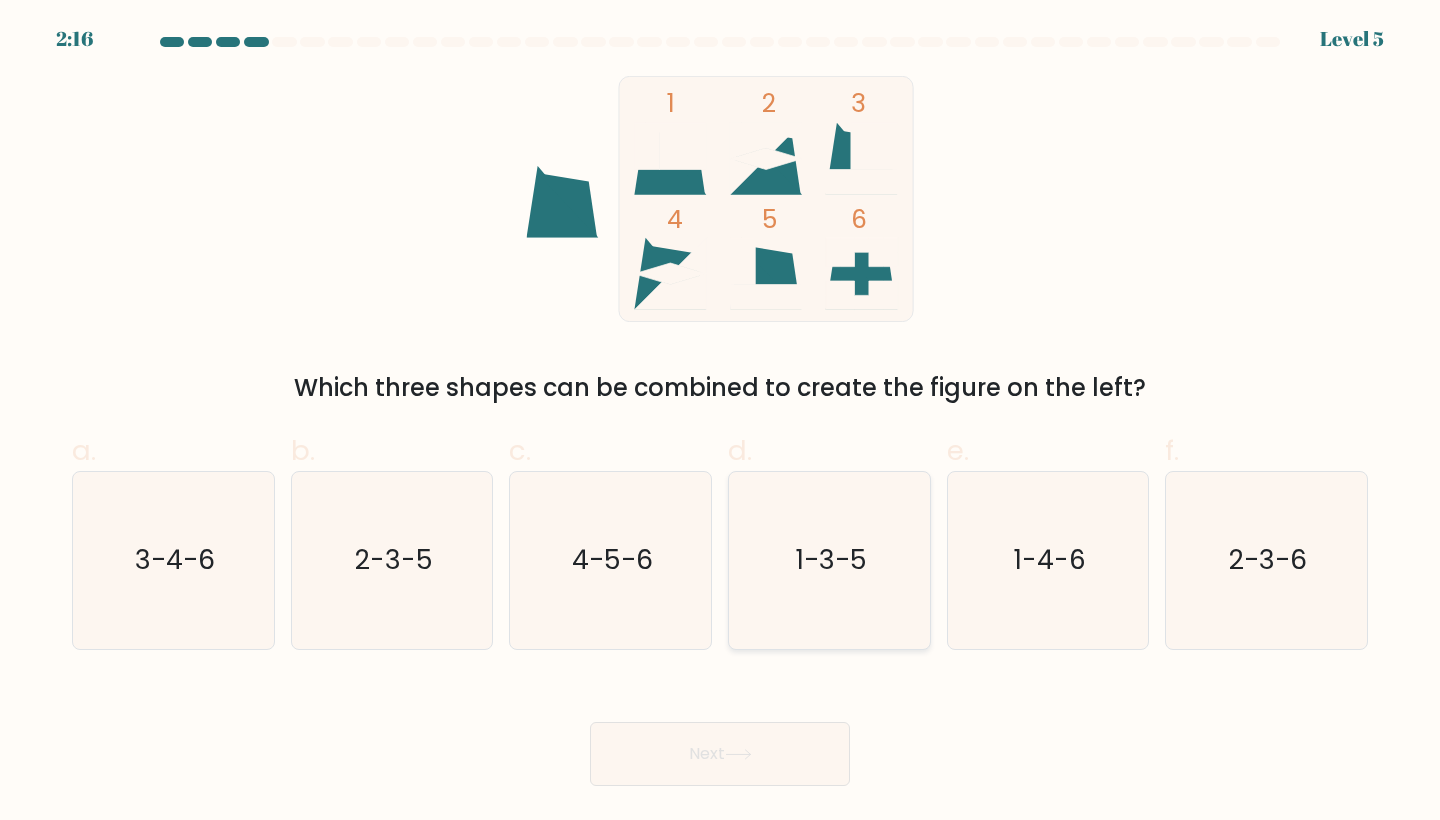 click on "1-3-5" at bounding box center (829, 560) 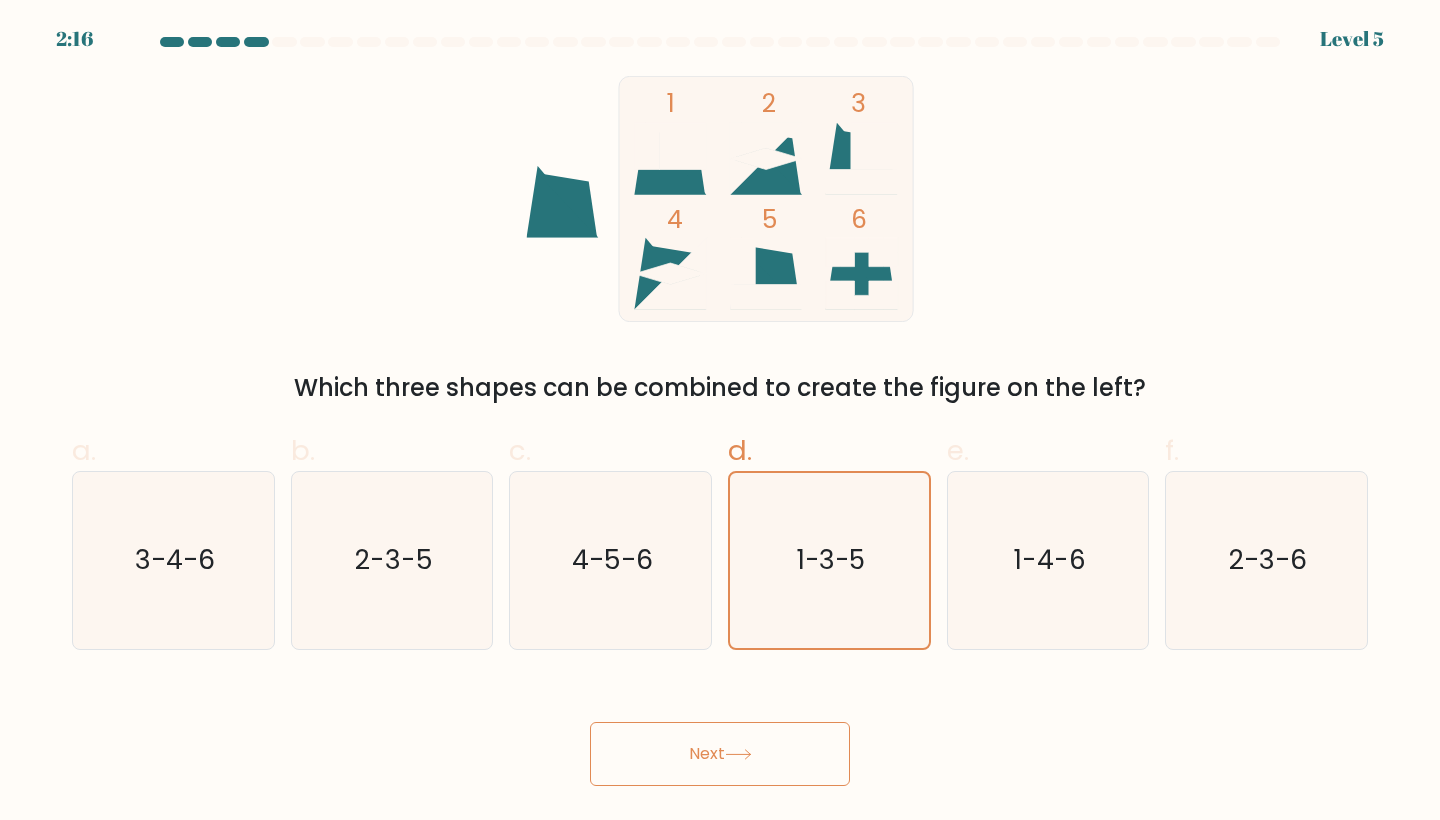 click on "Next" at bounding box center [720, 754] 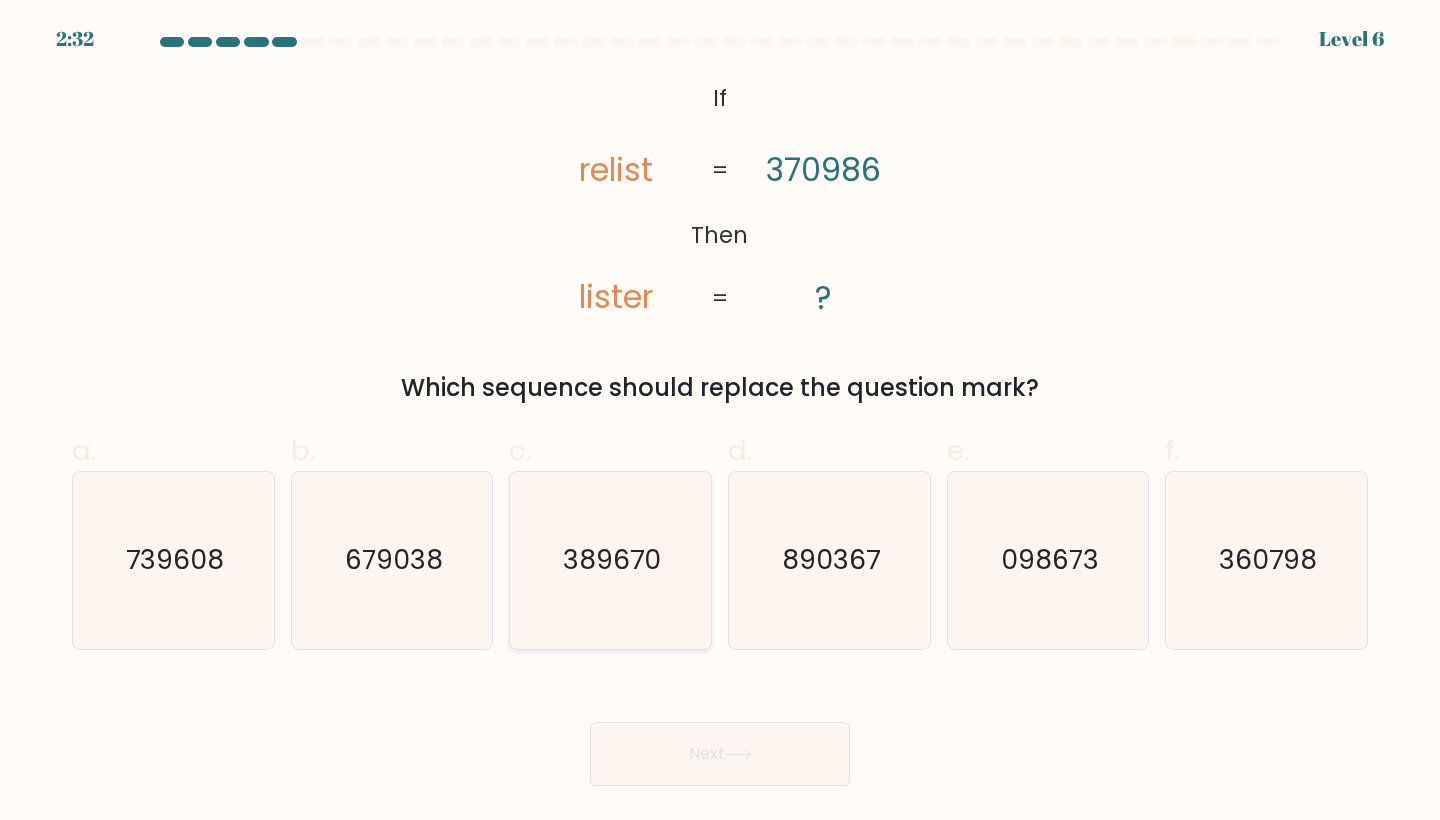 click on "389670" at bounding box center (612, 560) 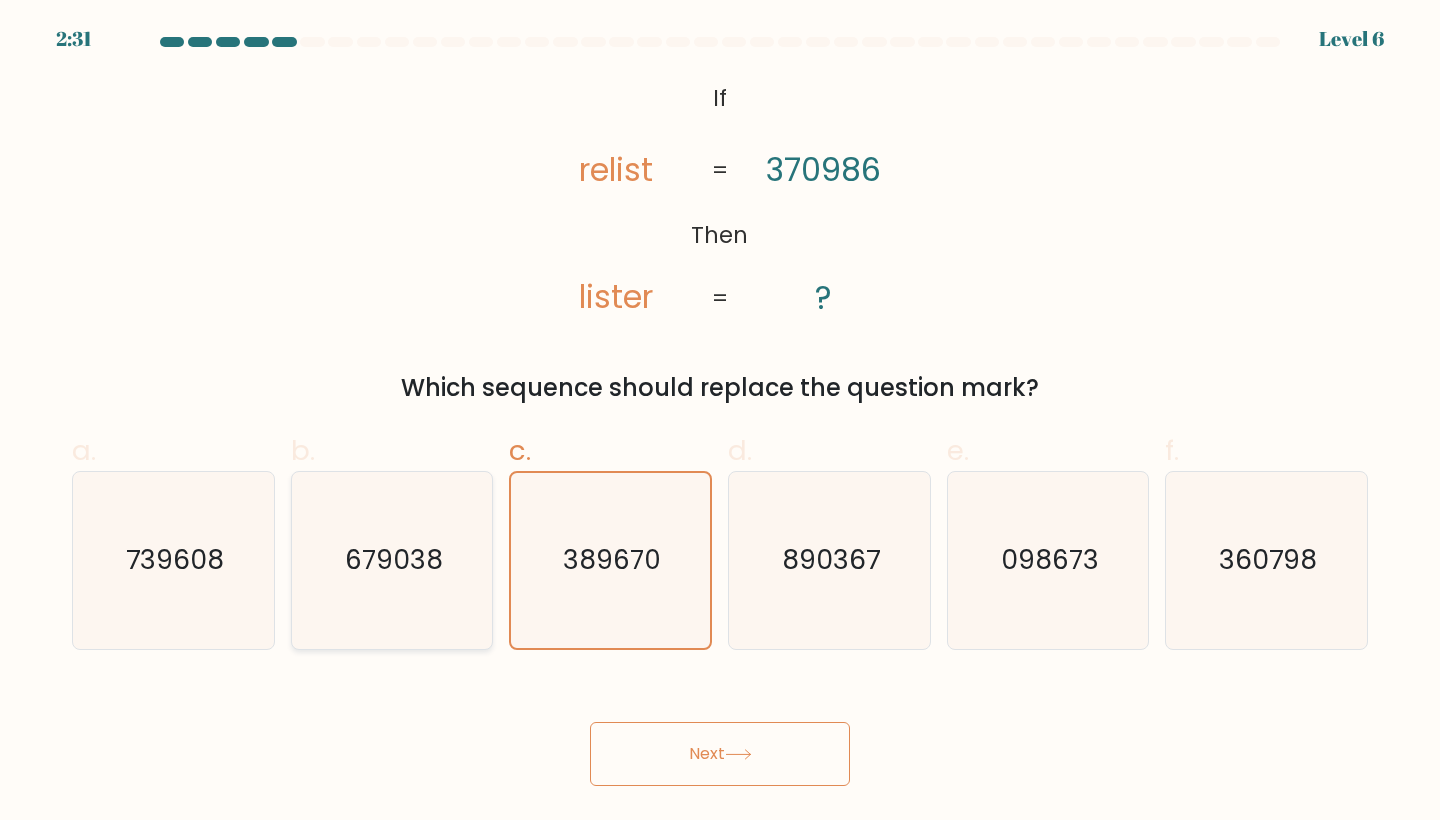 click on "679038" at bounding box center (392, 560) 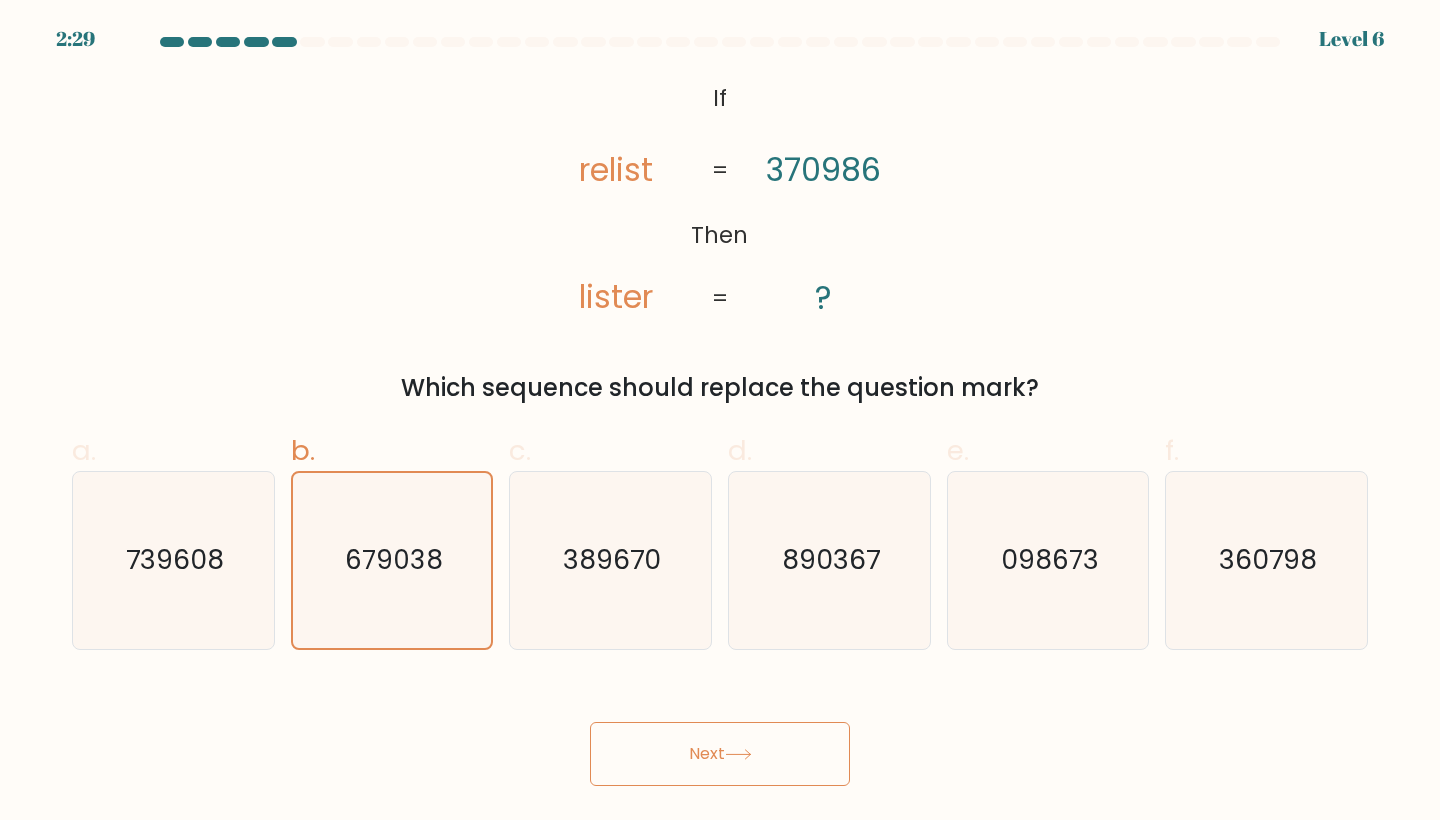 click on "Next" at bounding box center [720, 754] 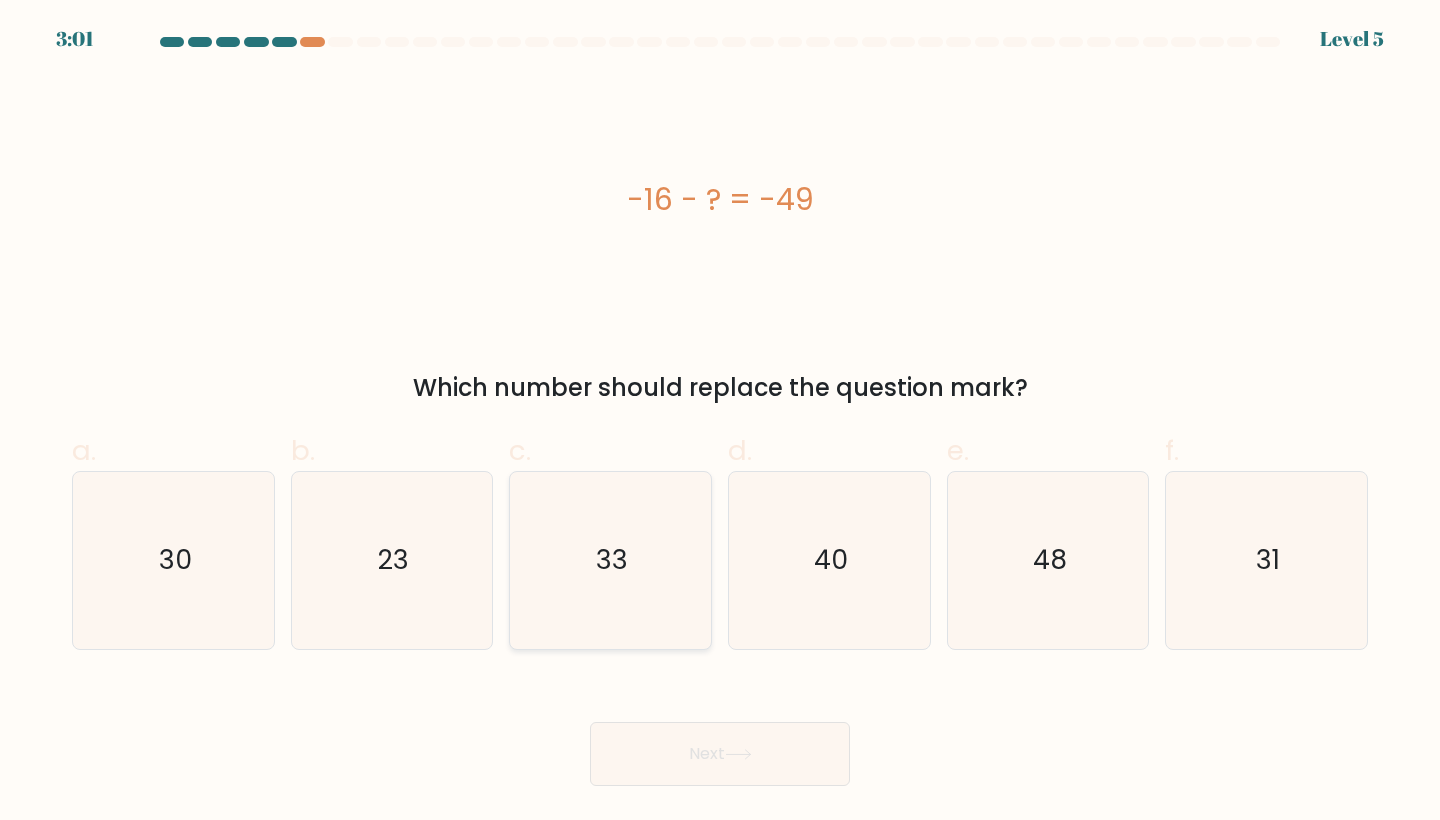 click on "33" at bounding box center (610, 560) 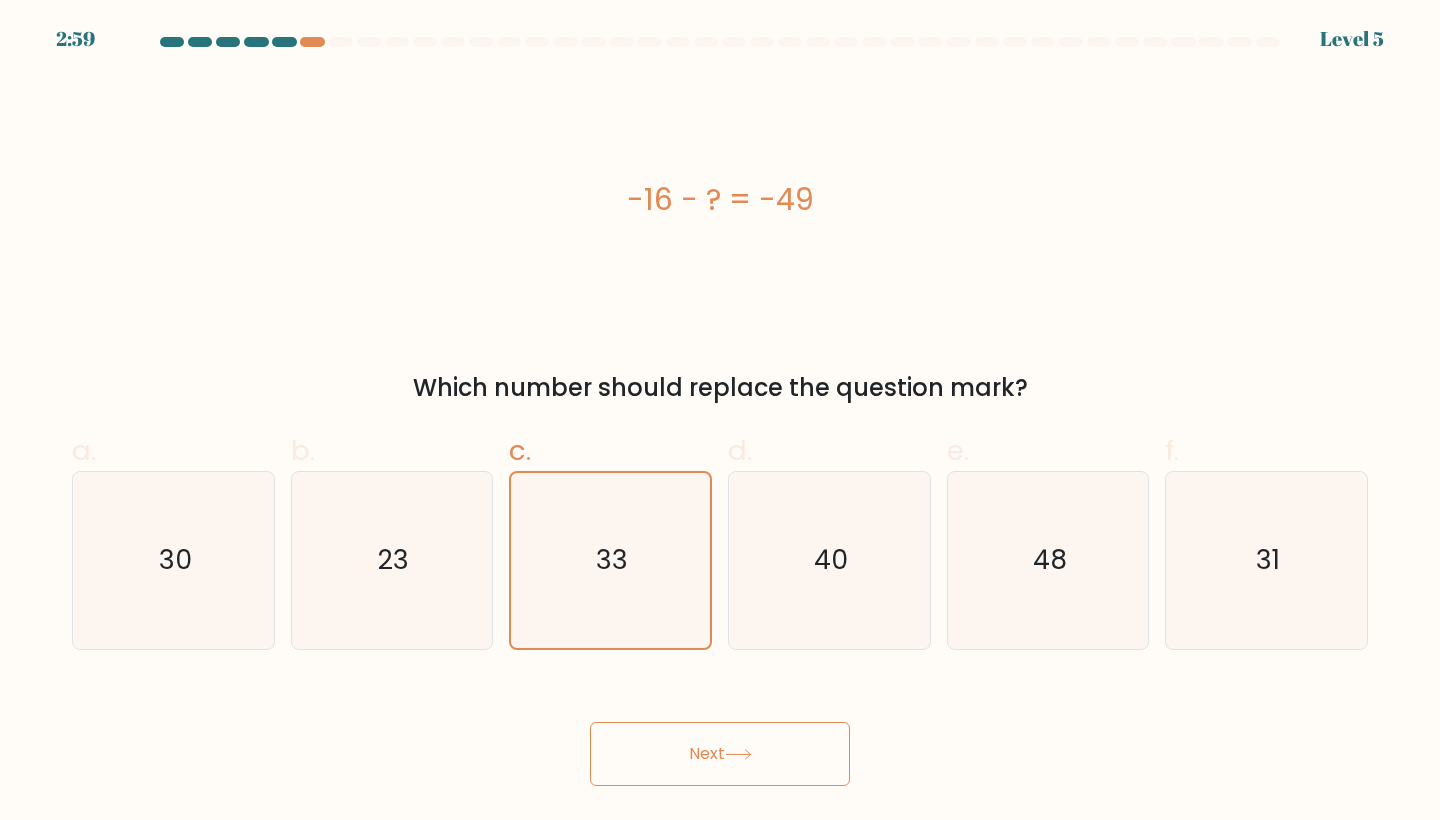 click on "Next" at bounding box center [720, 754] 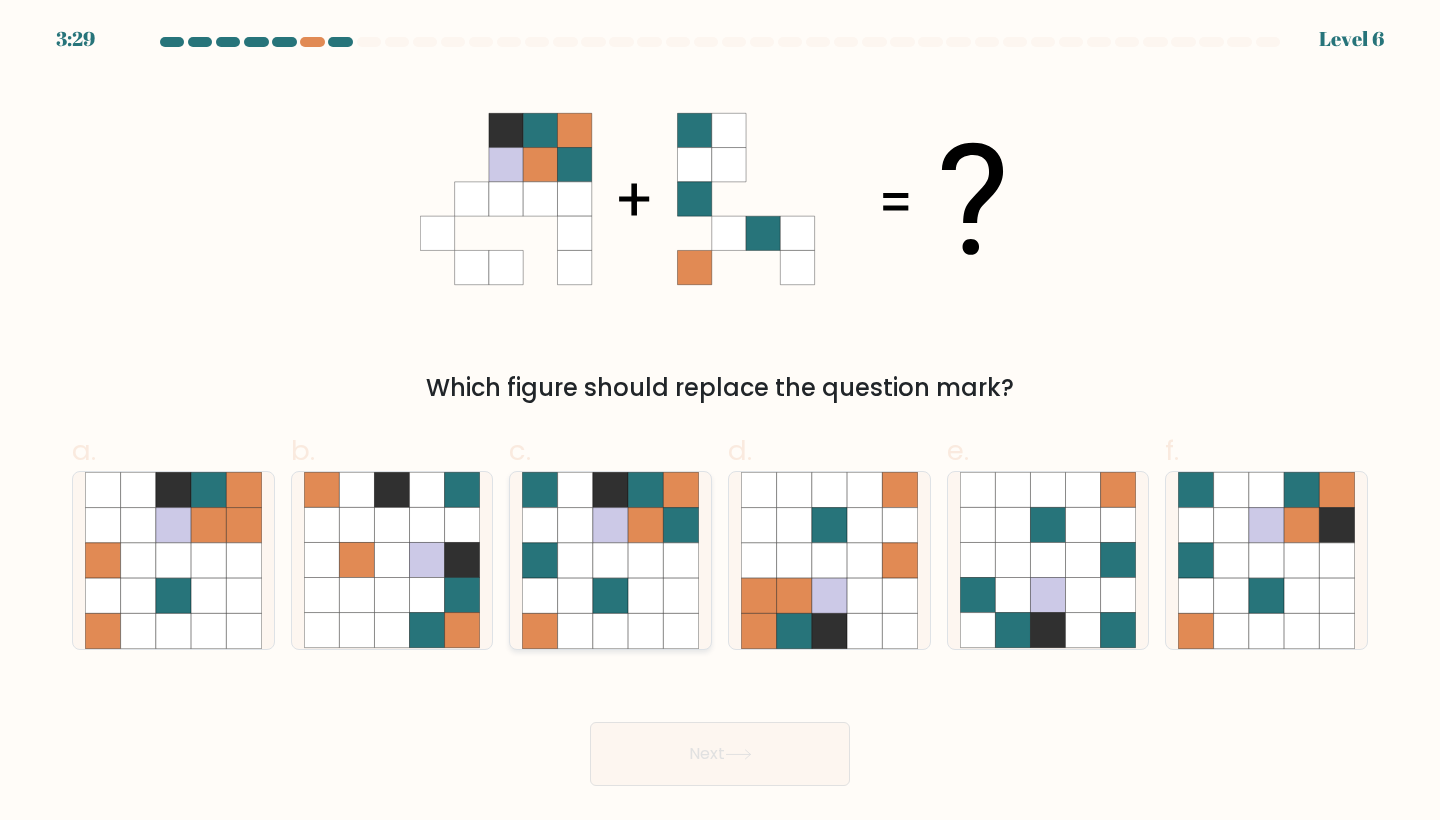 click at bounding box center [645, 525] 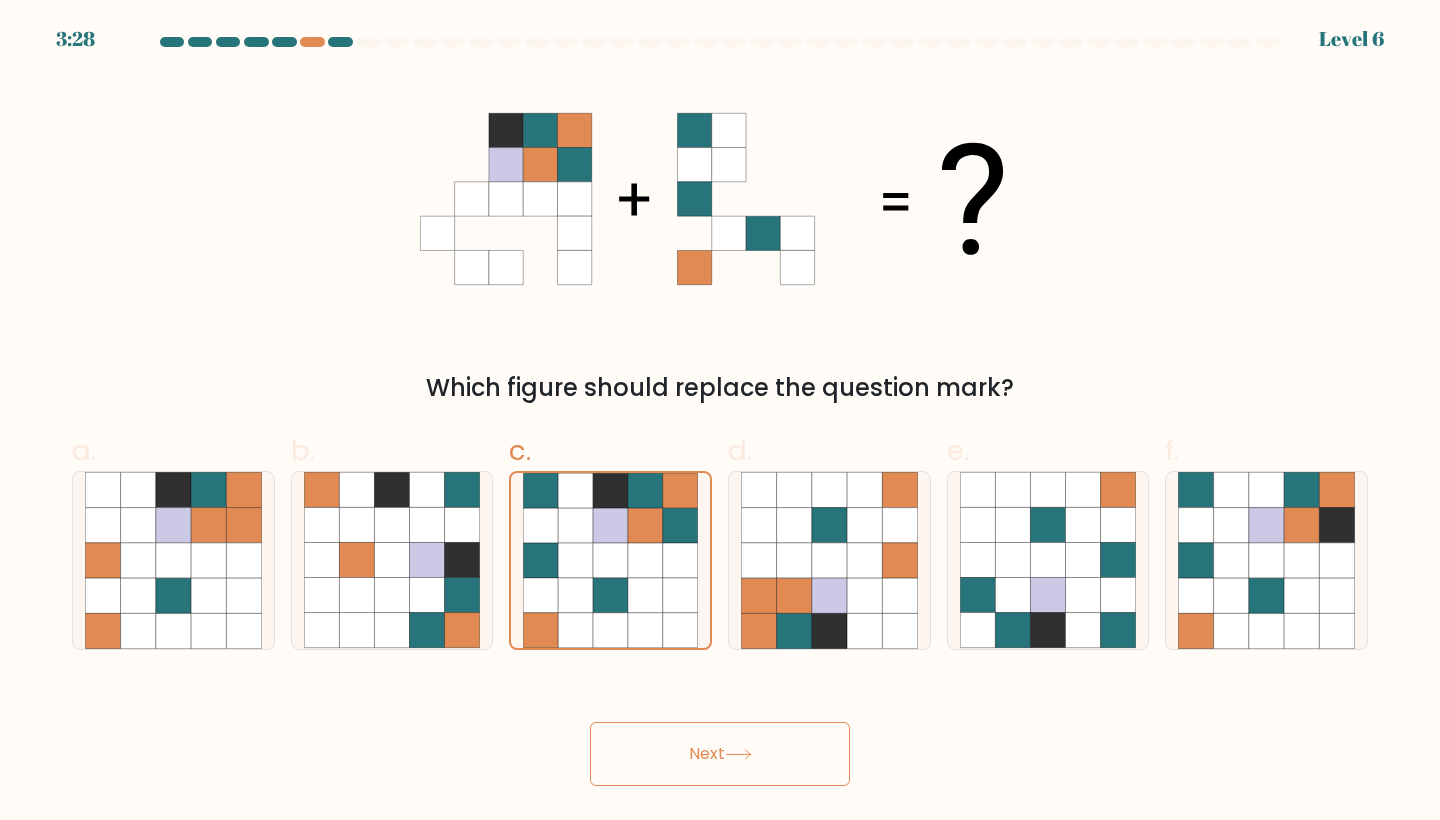 click on "Next" at bounding box center [720, 754] 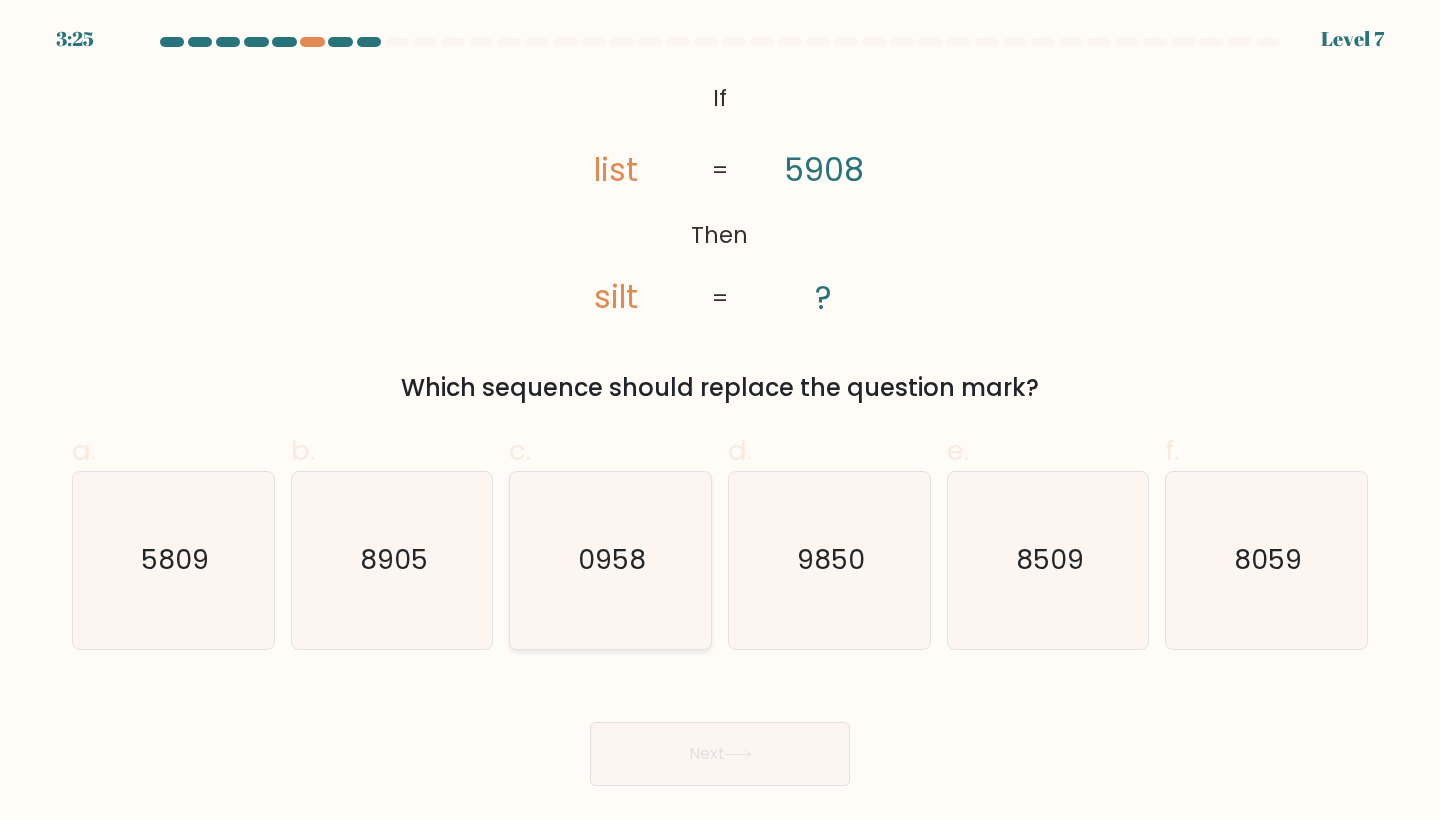 click on "0958" at bounding box center (612, 560) 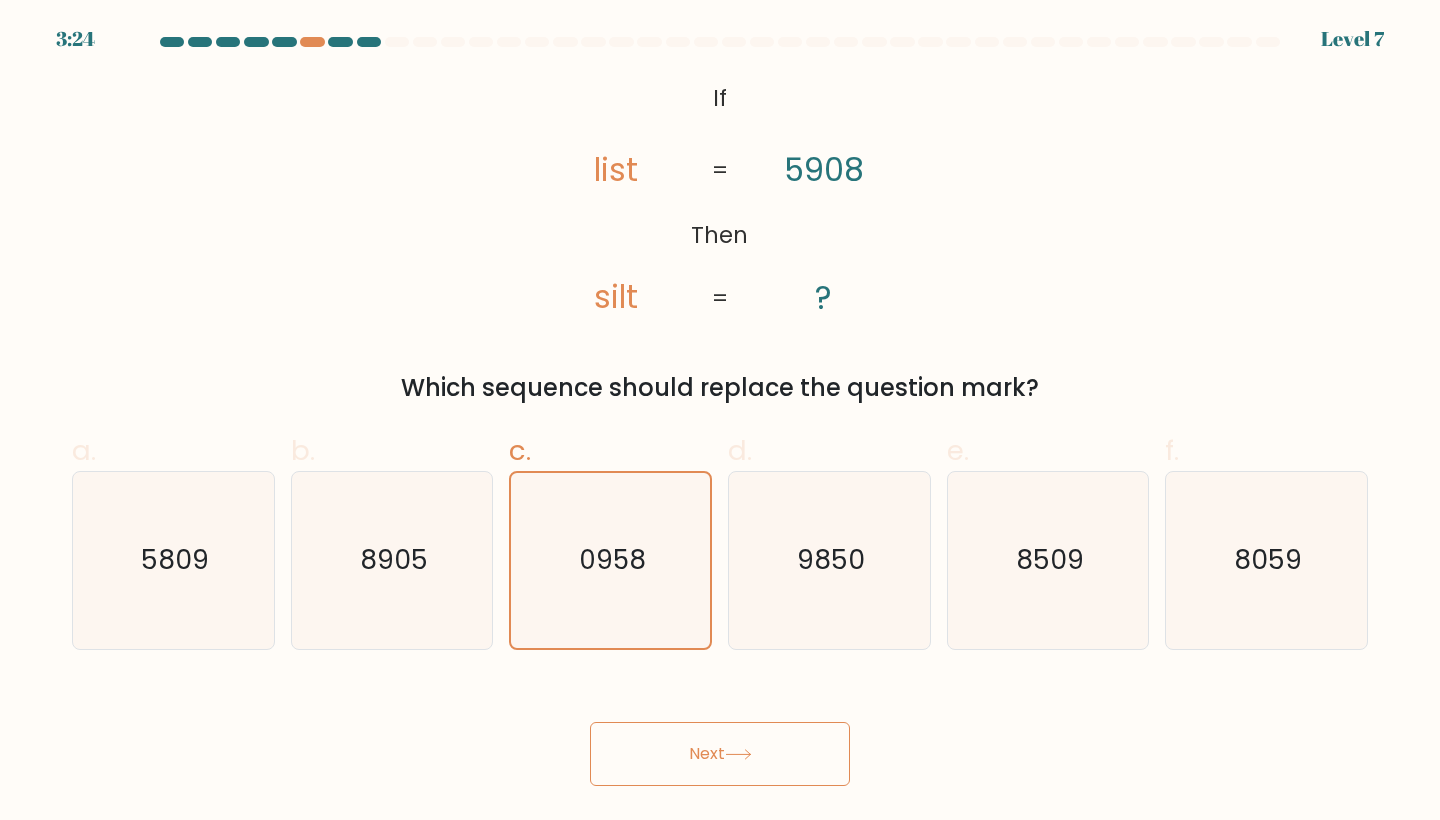 click on "Next" at bounding box center (720, 754) 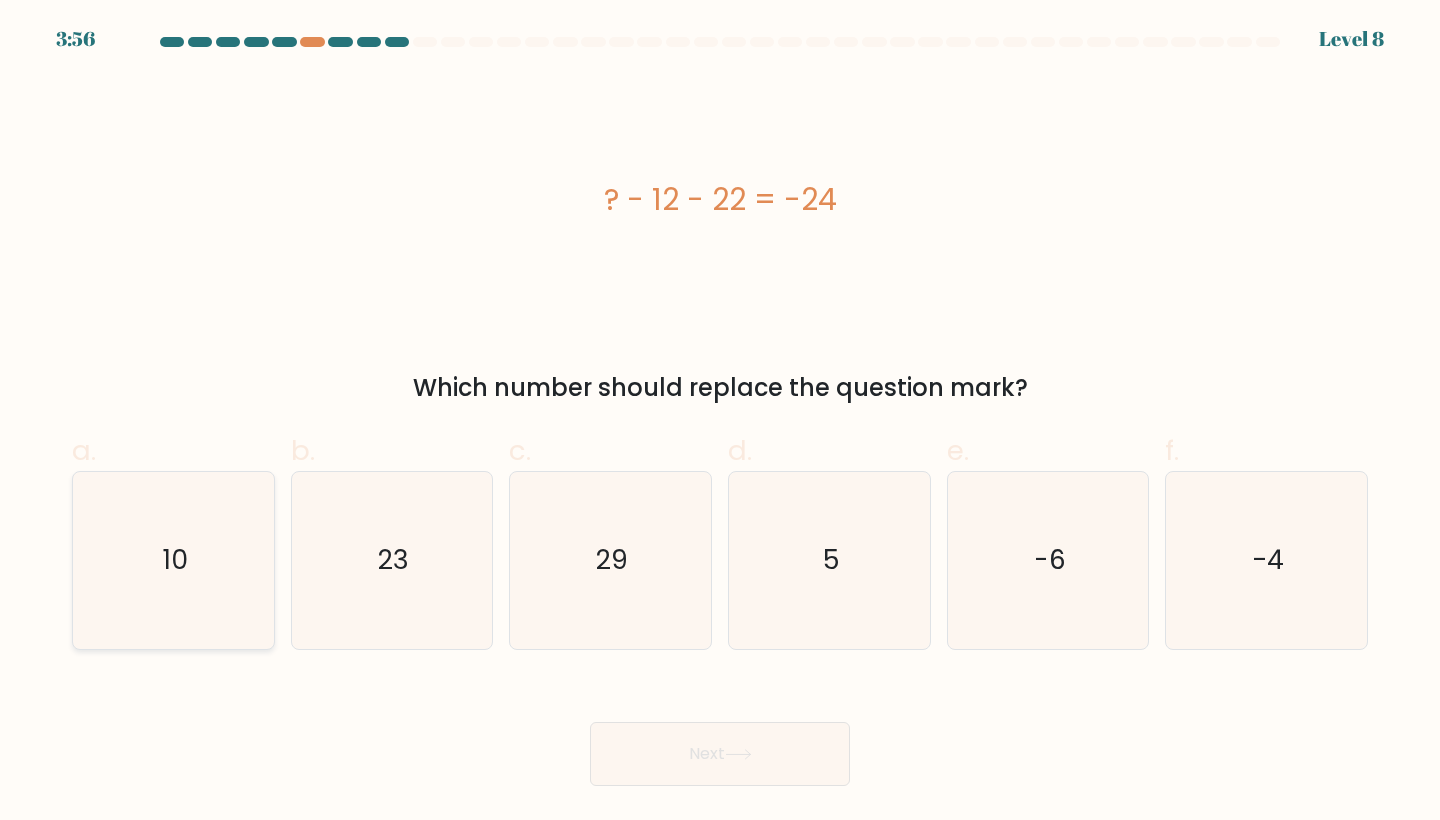 click on "10" at bounding box center [173, 560] 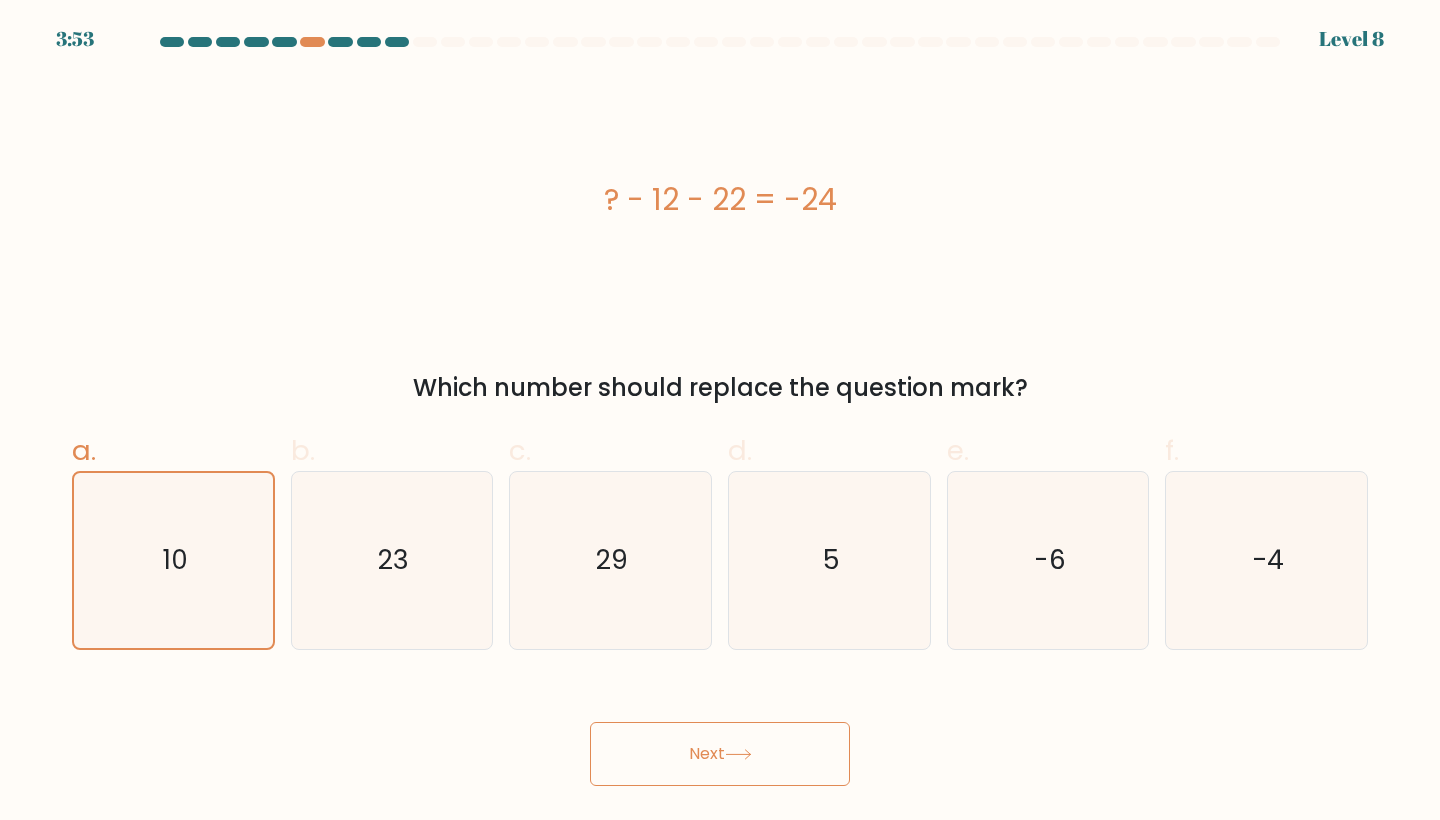 click on "Next" at bounding box center [720, 754] 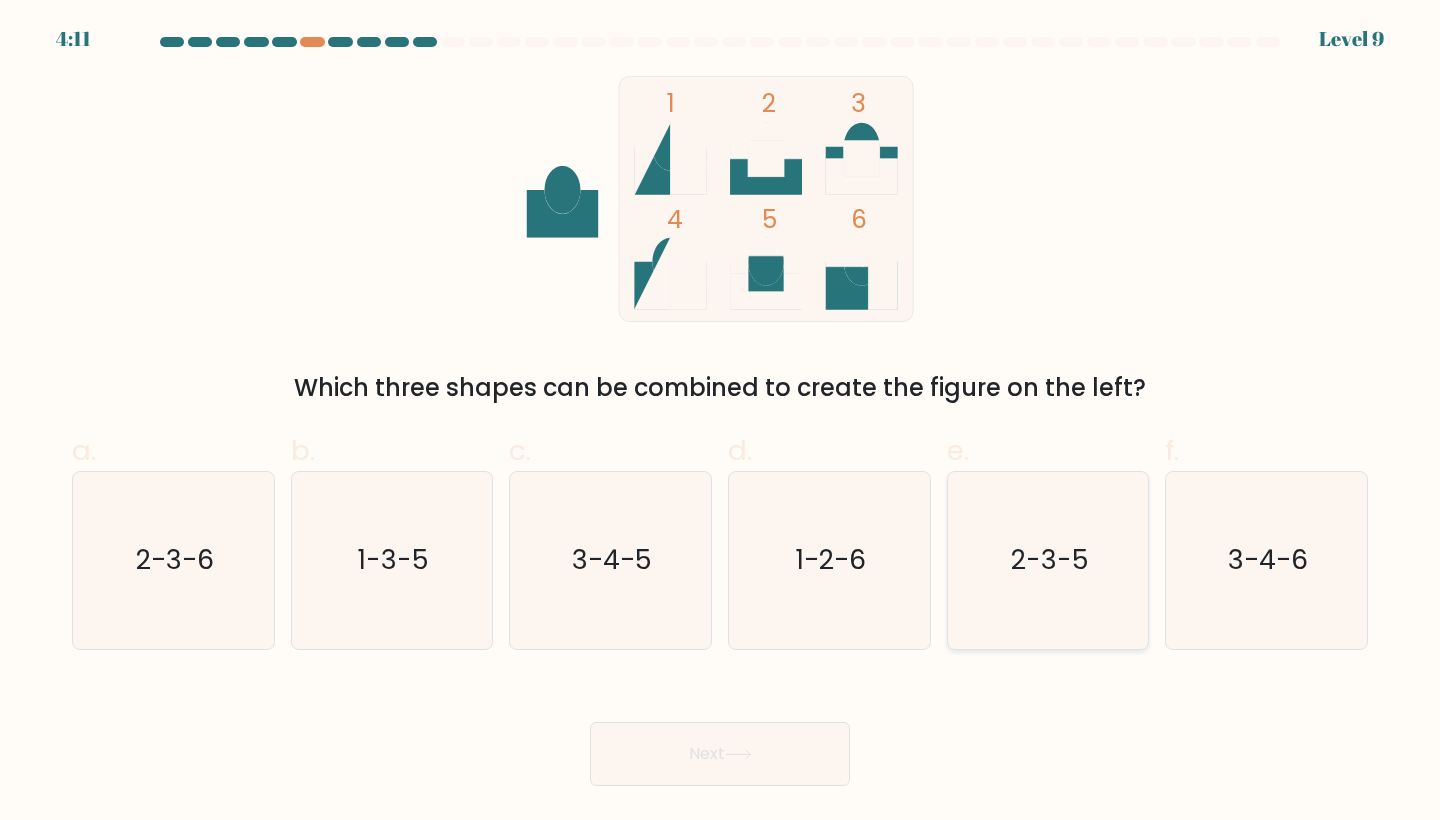 click on "2-3-5" at bounding box center [1048, 560] 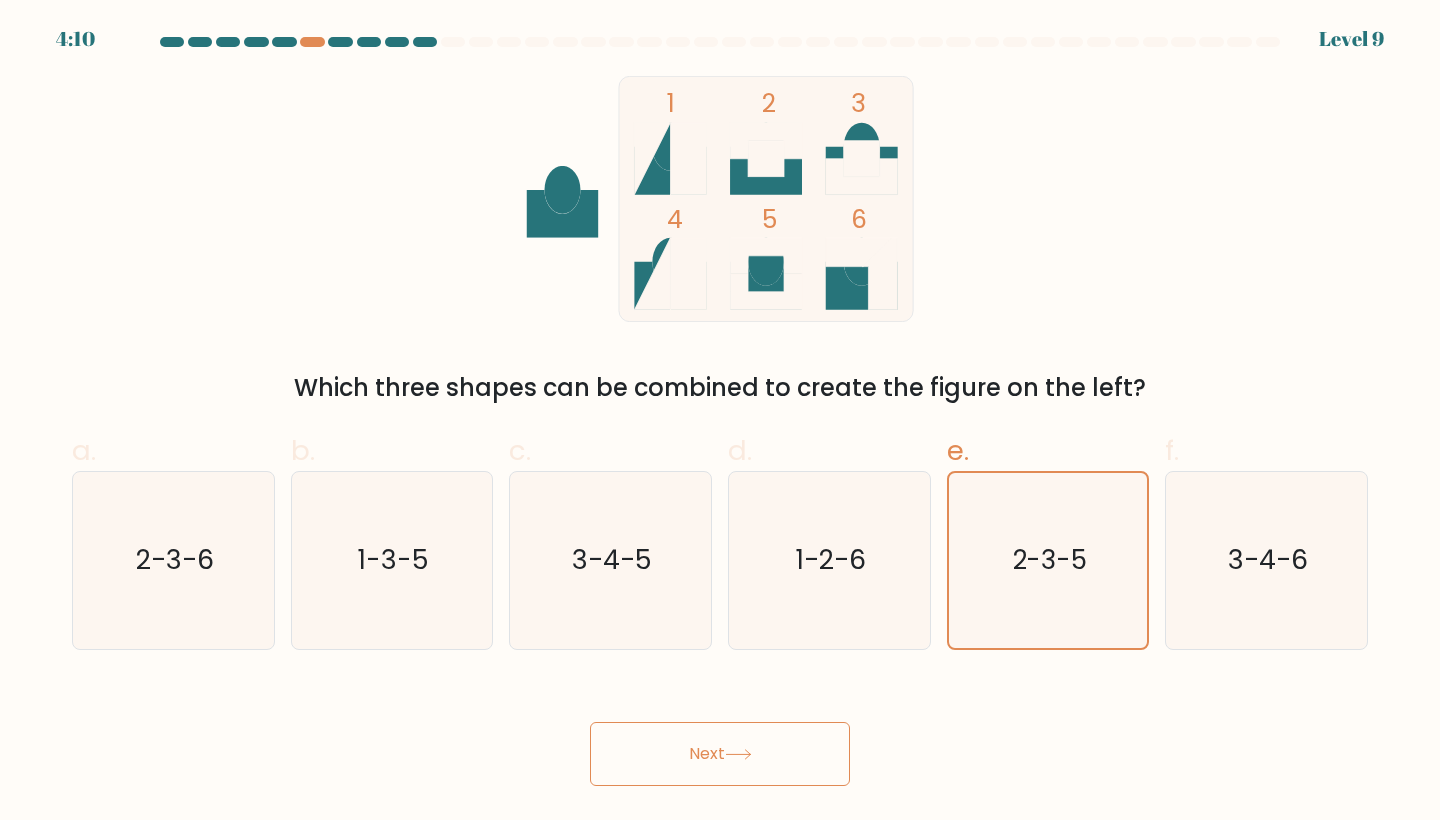 click on "Next" at bounding box center [720, 754] 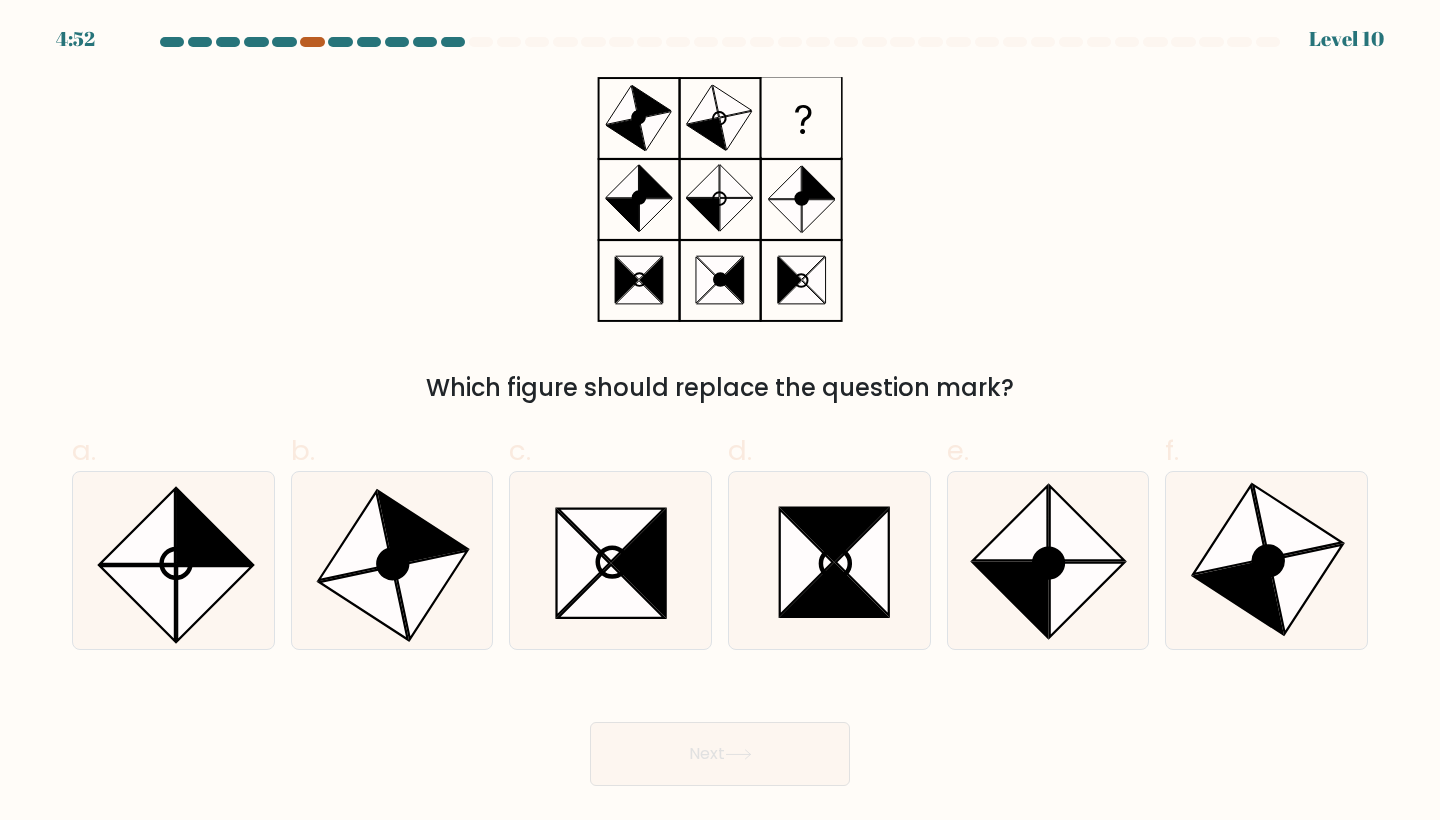 click at bounding box center [312, 42] 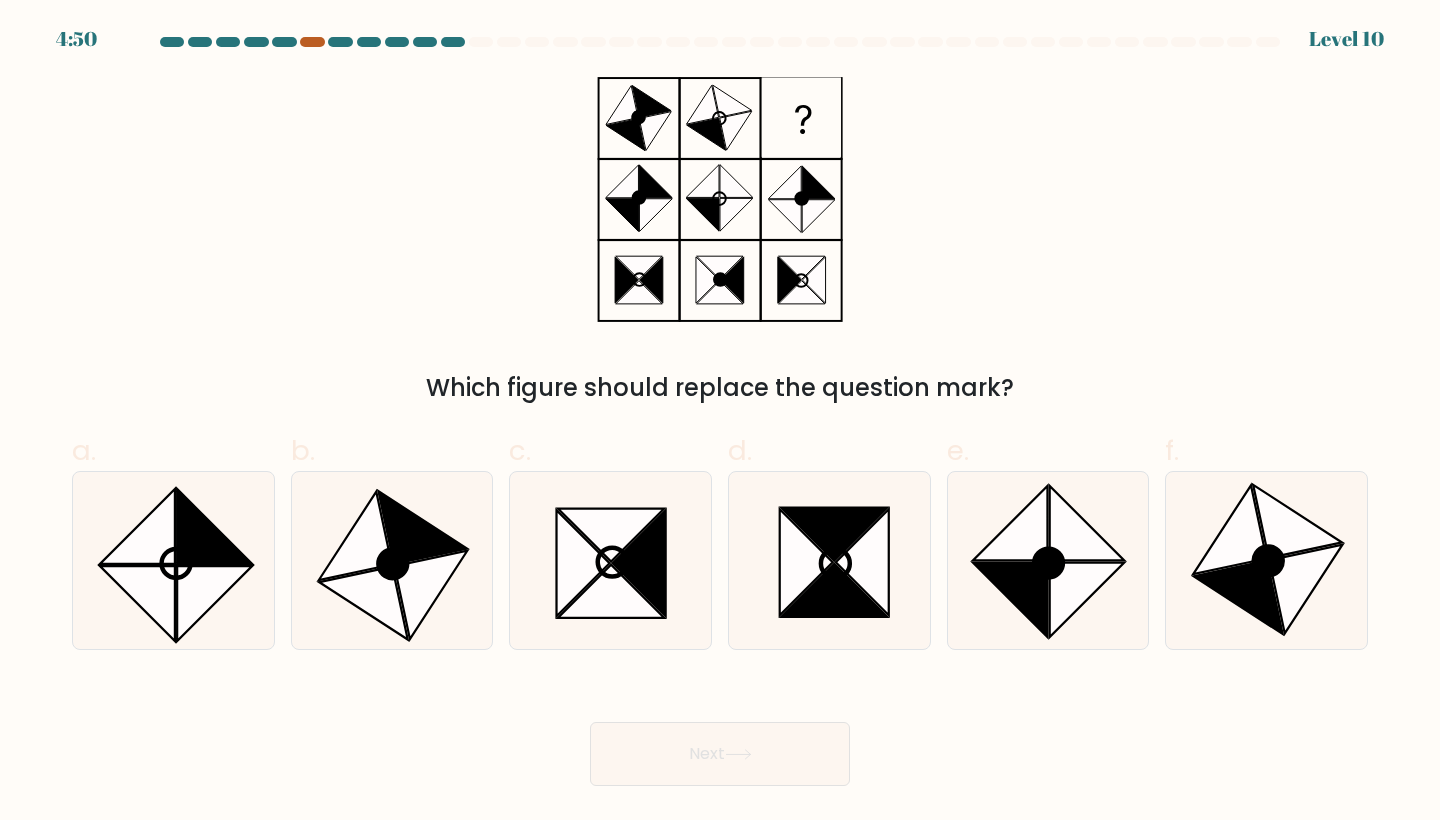 click at bounding box center [312, 42] 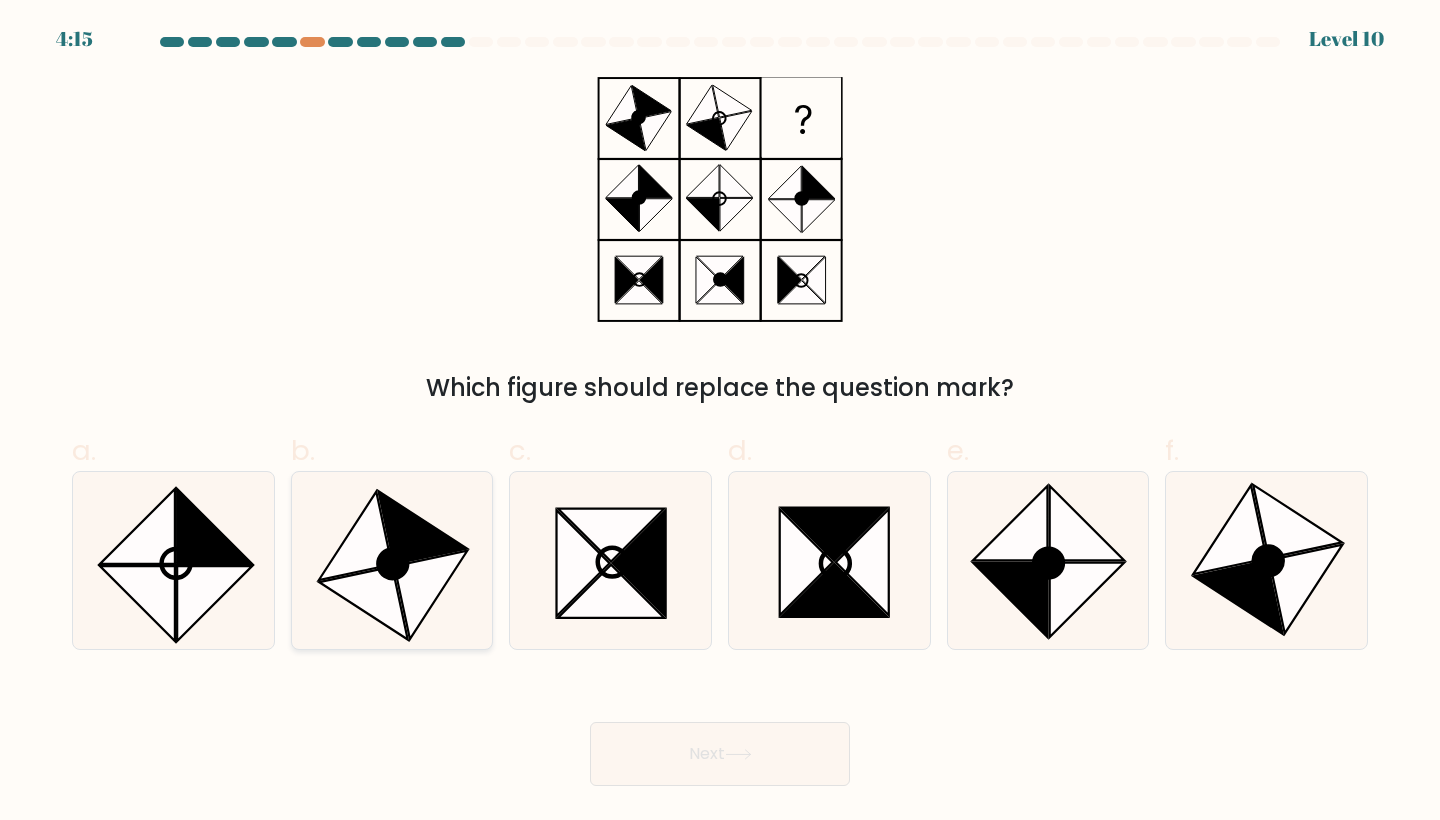 click at bounding box center [422, 528] 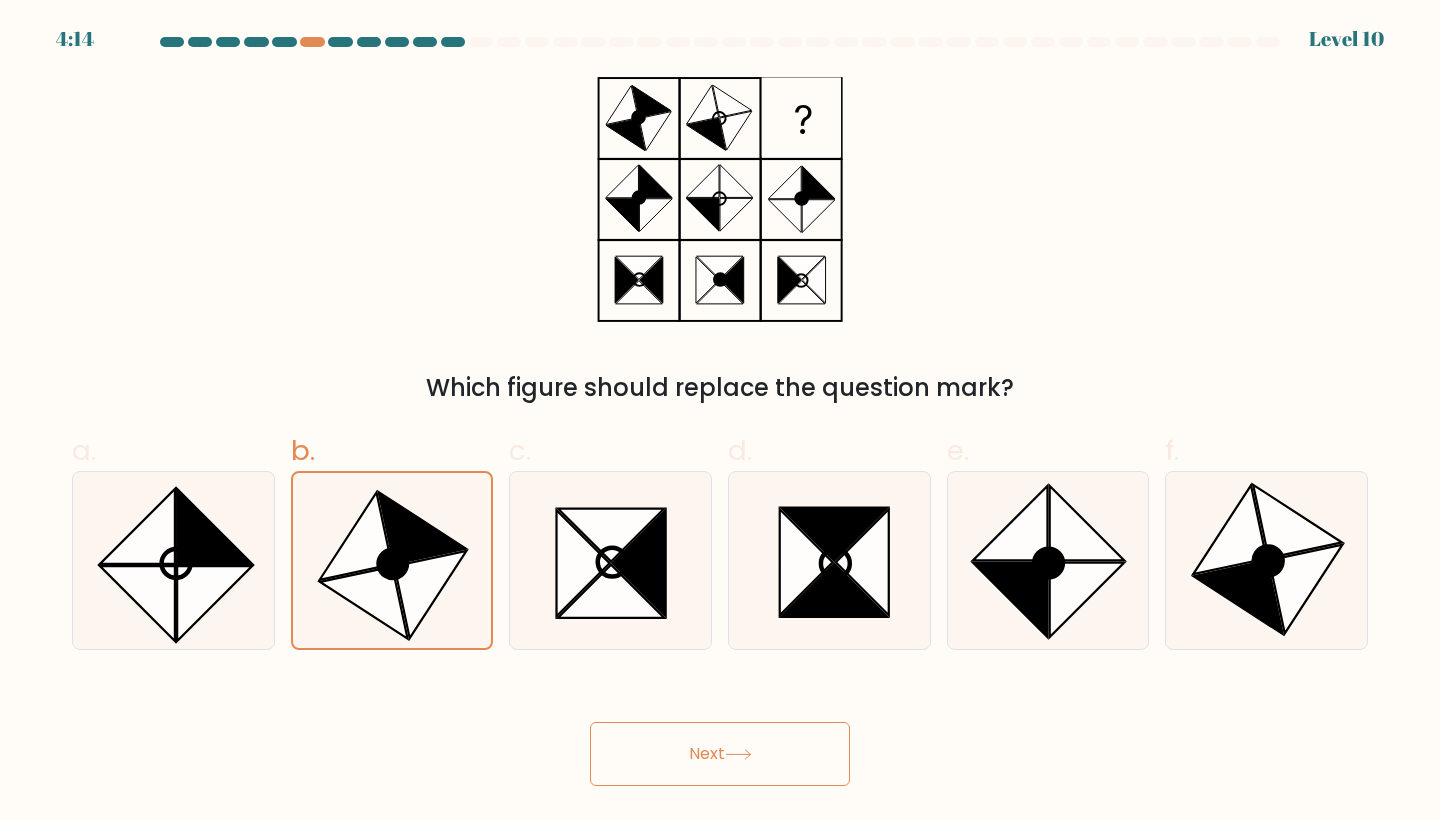 click on "Next" at bounding box center [720, 754] 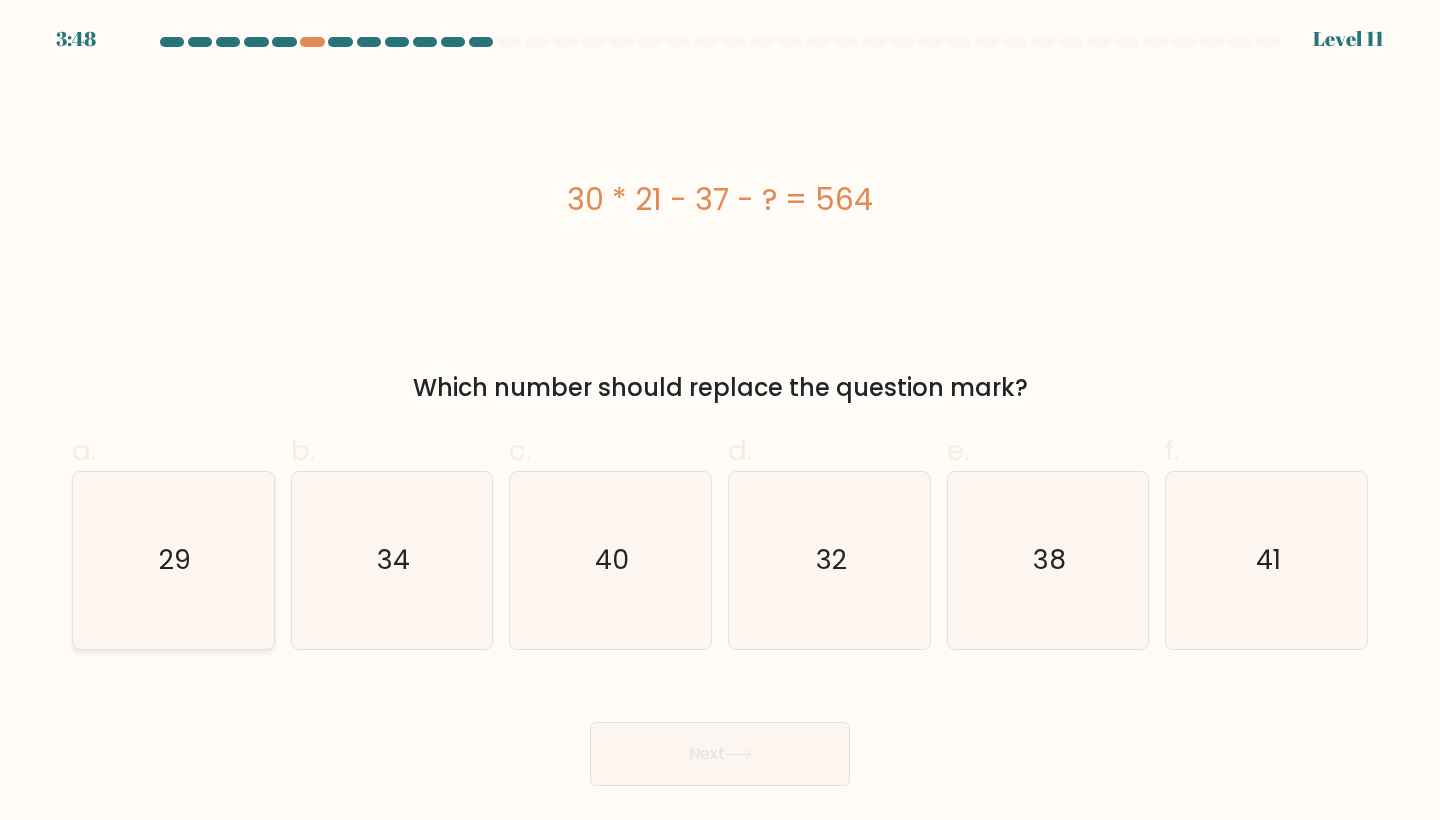 click on "29" at bounding box center (173, 560) 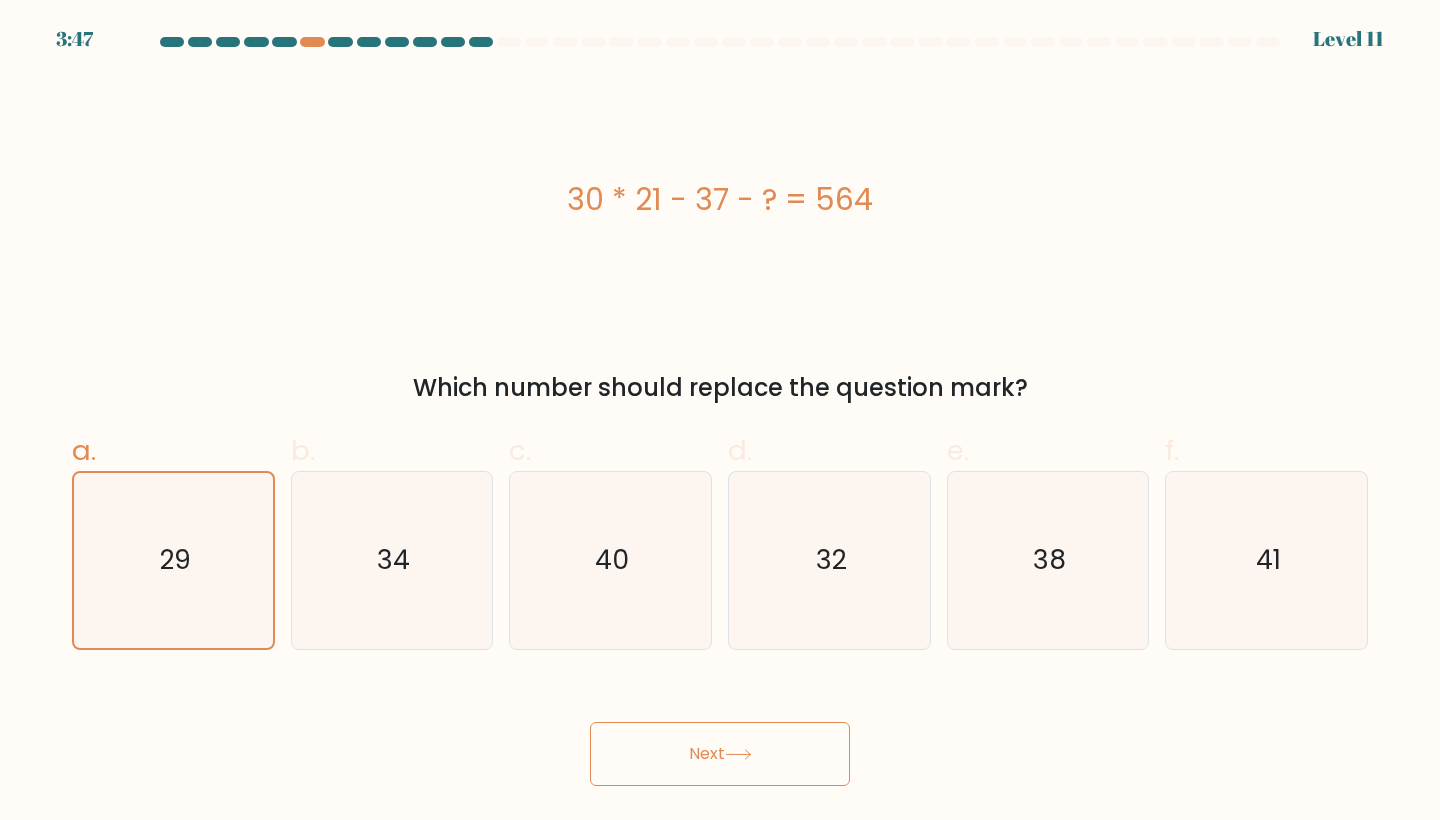 click on "Next" at bounding box center (720, 754) 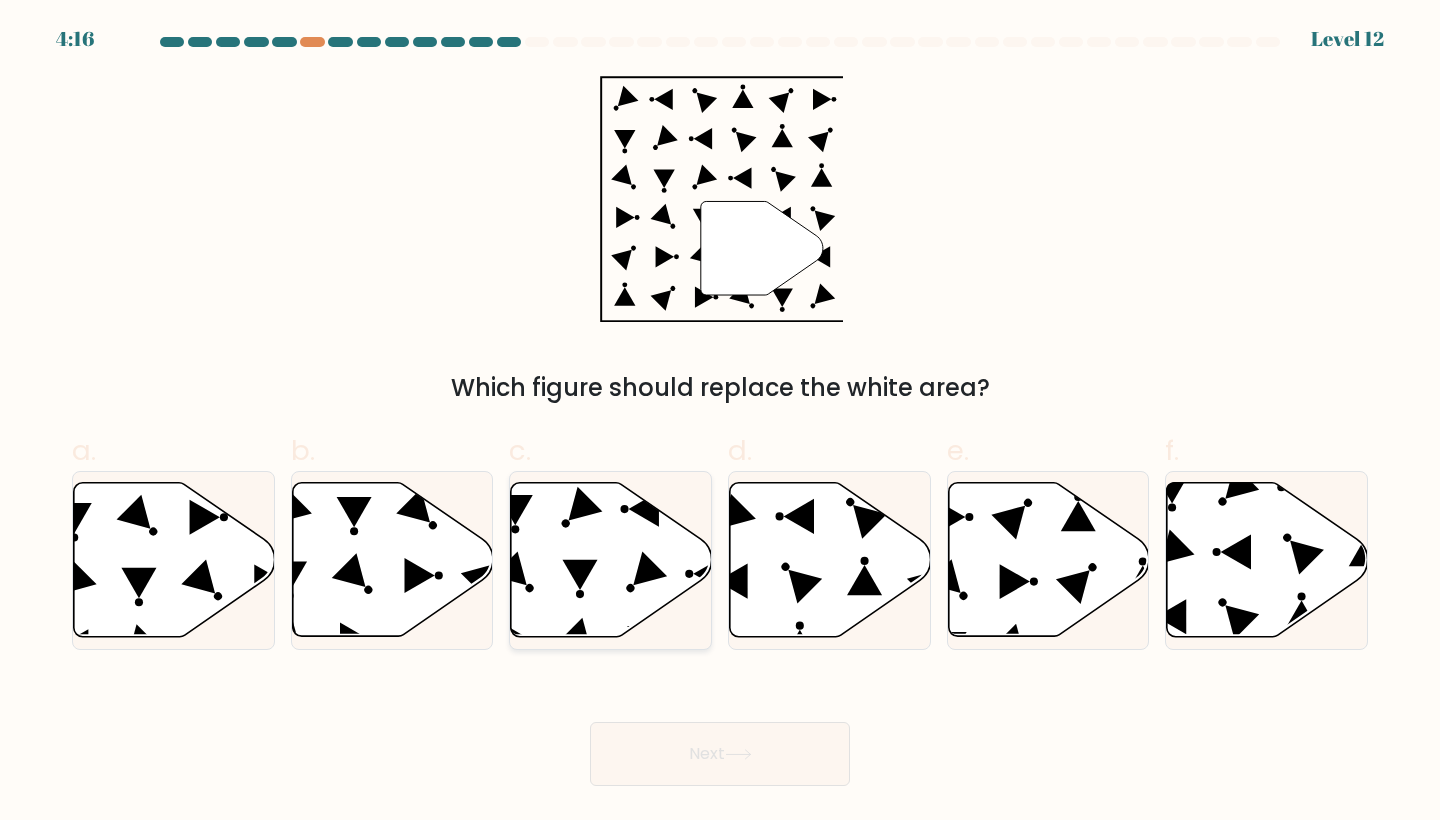 click at bounding box center [611, 560] 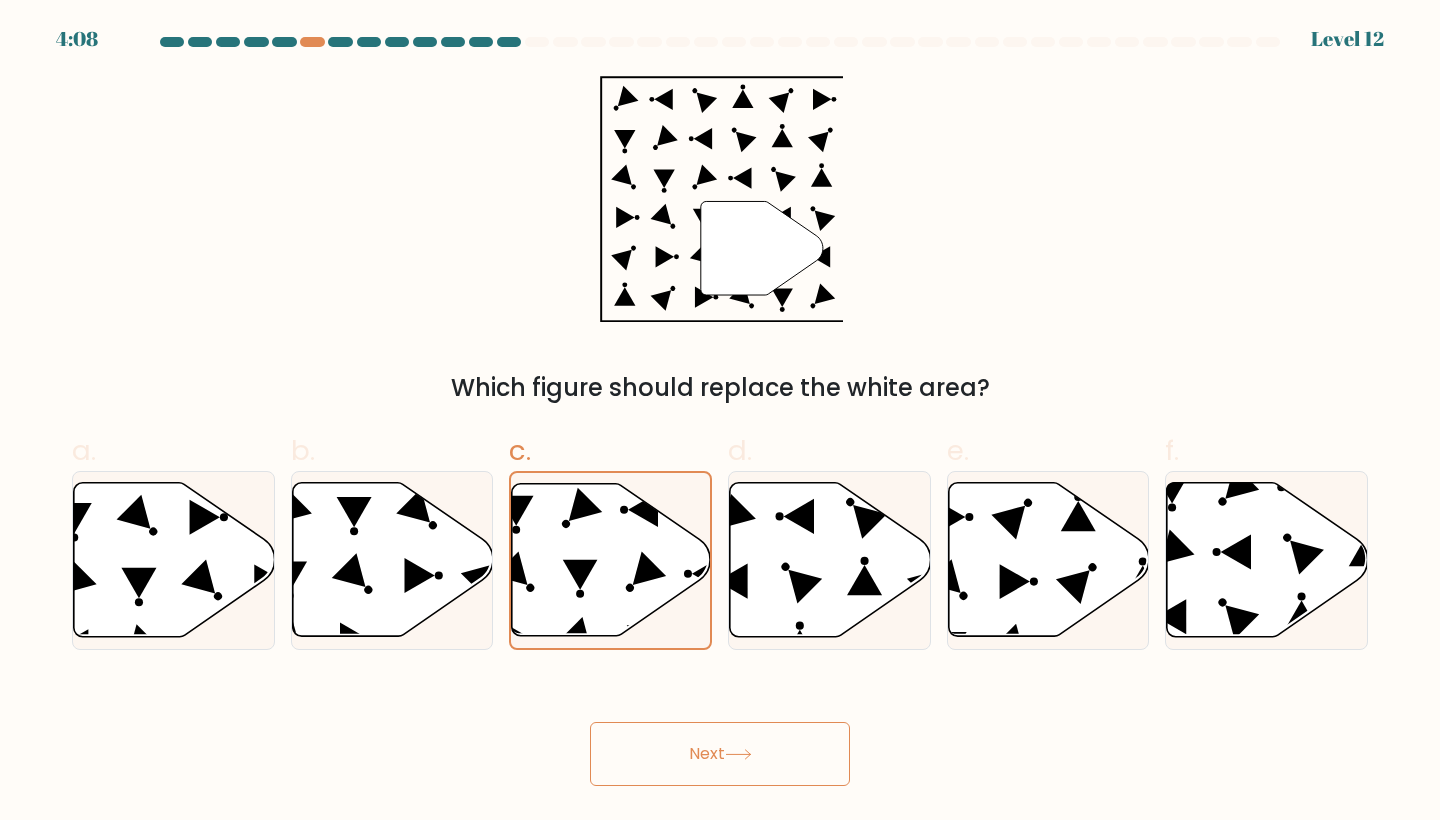 click on "Next" at bounding box center [720, 754] 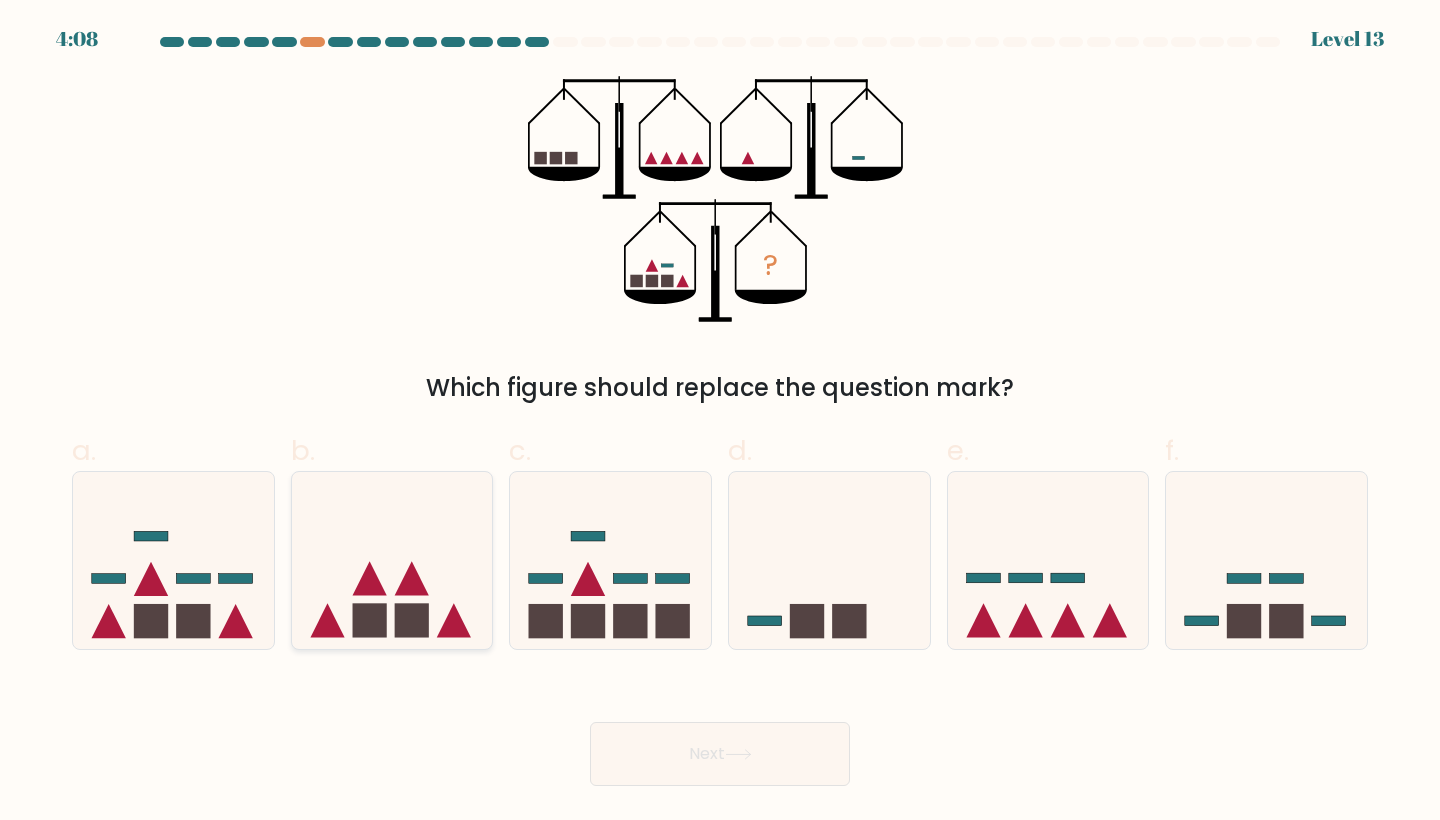 click at bounding box center [327, 621] 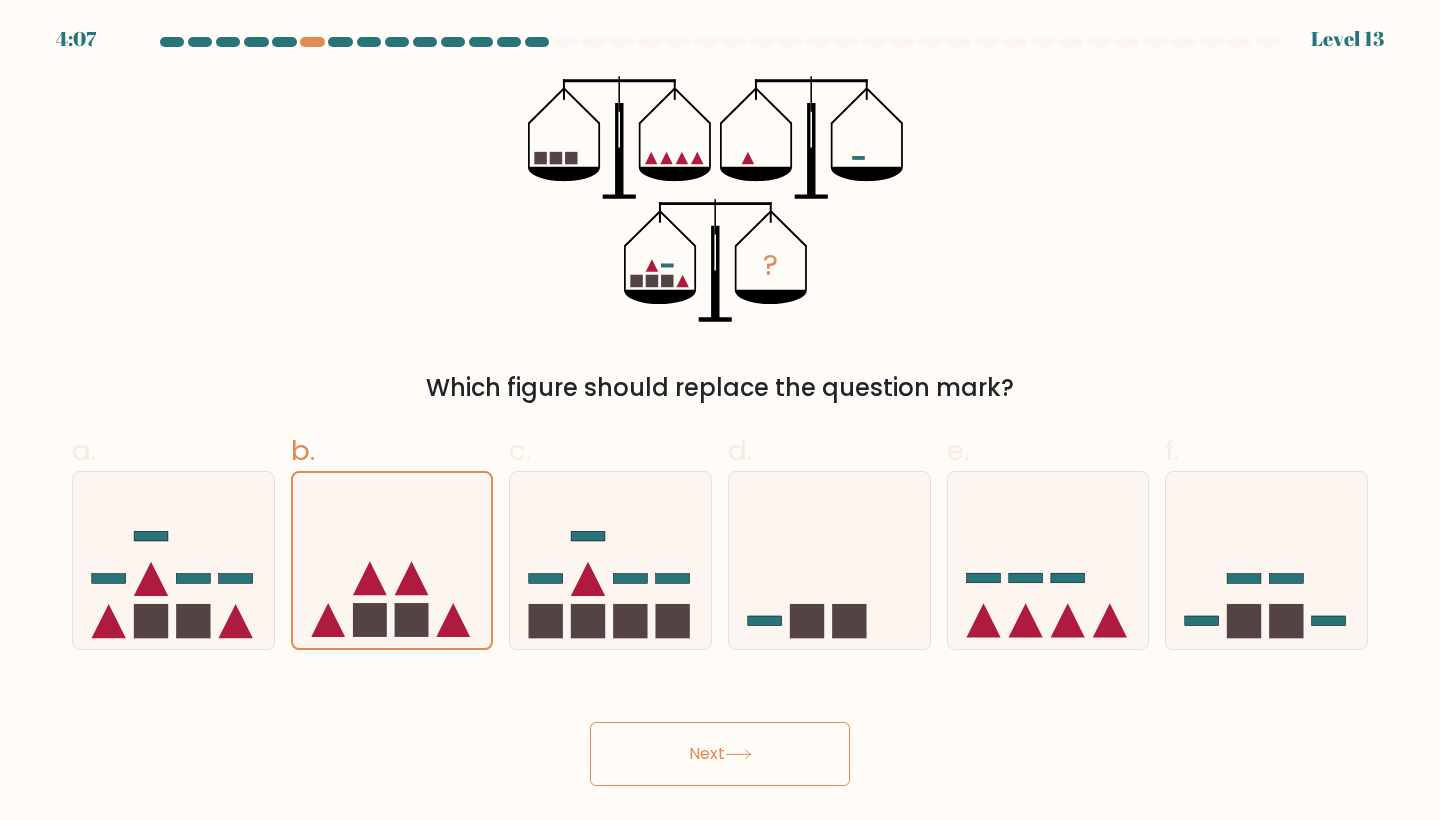 click on "Next" at bounding box center [720, 754] 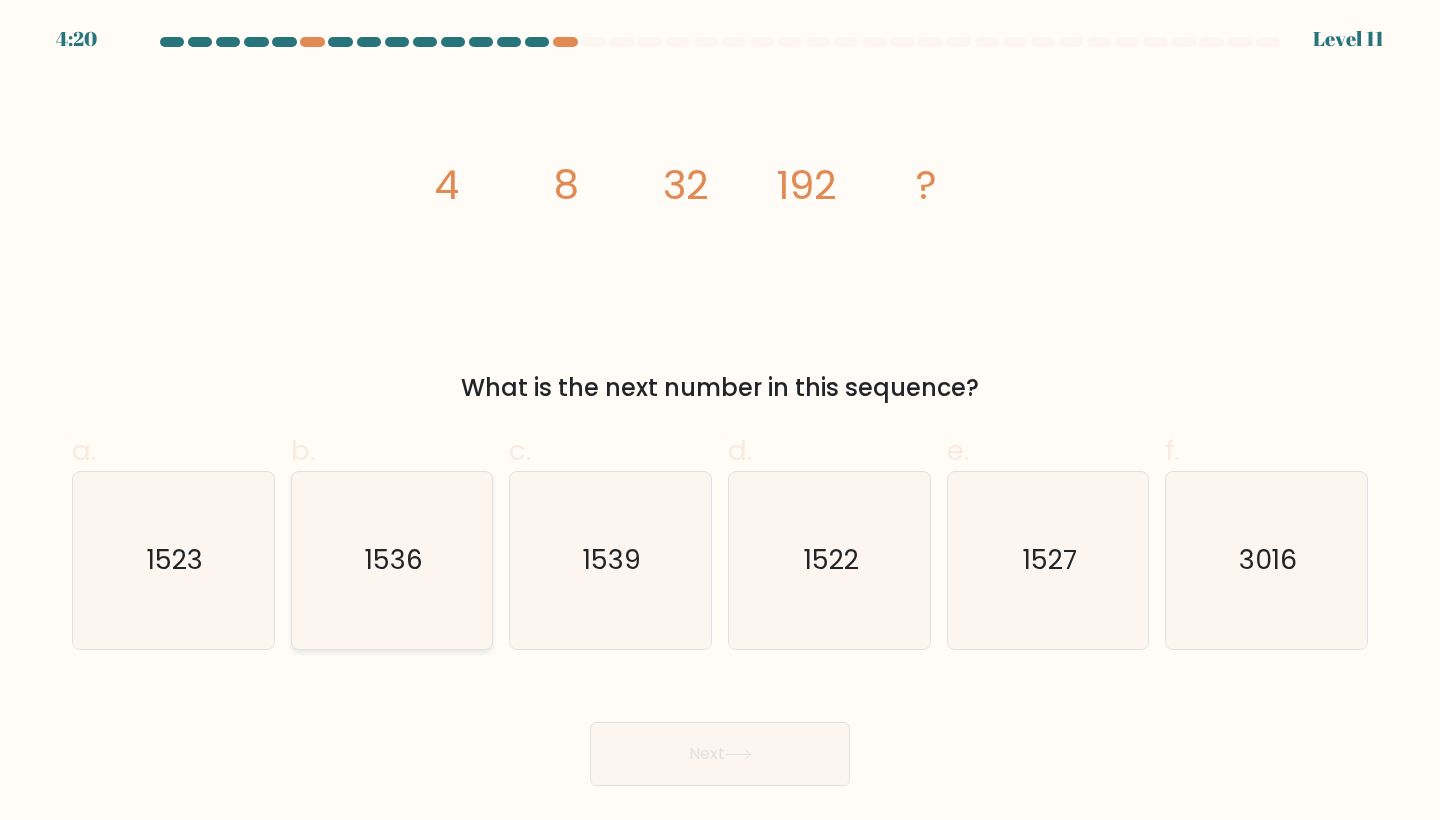 click on "1536" at bounding box center (392, 560) 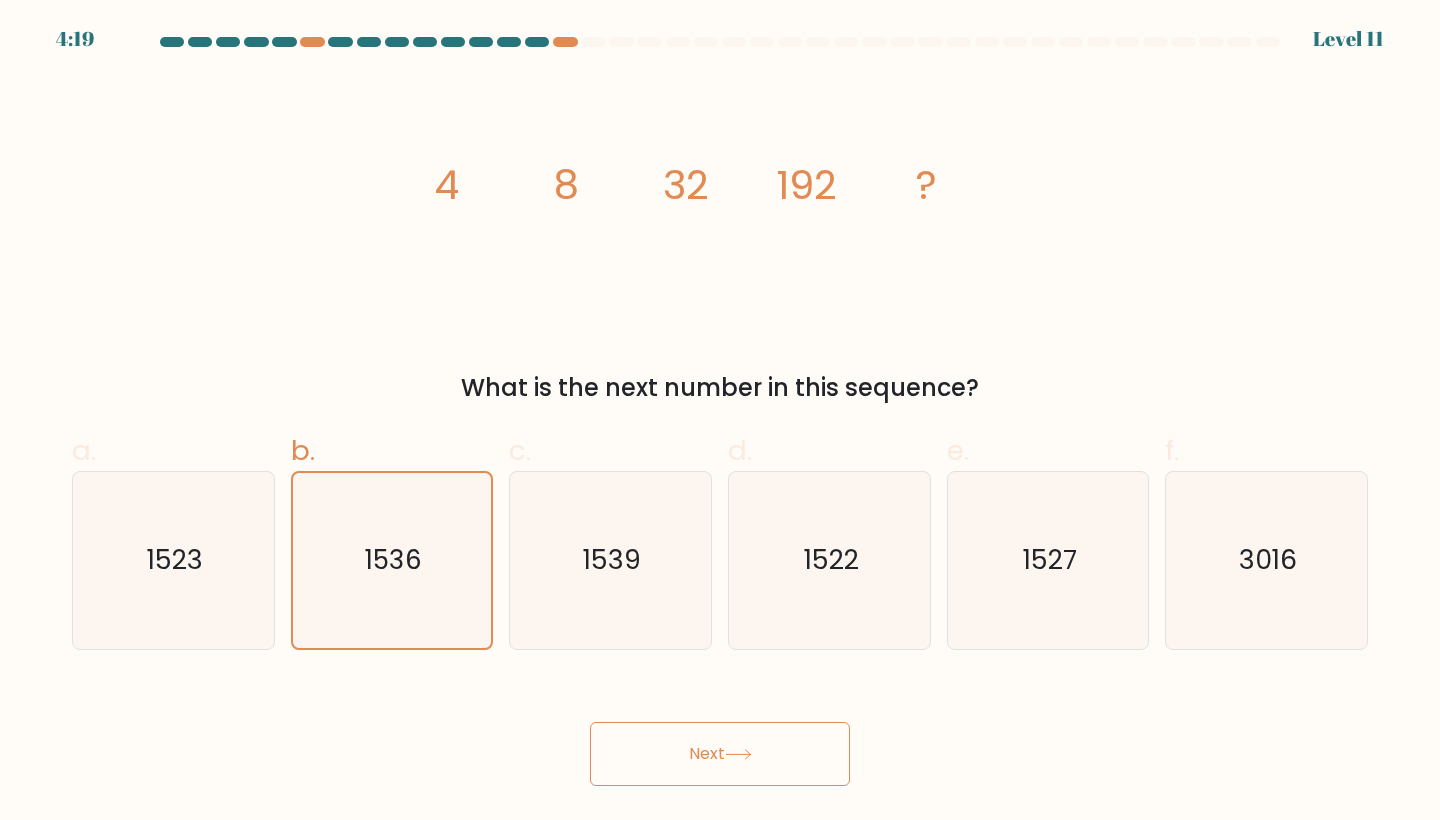 click on "Next" at bounding box center (720, 754) 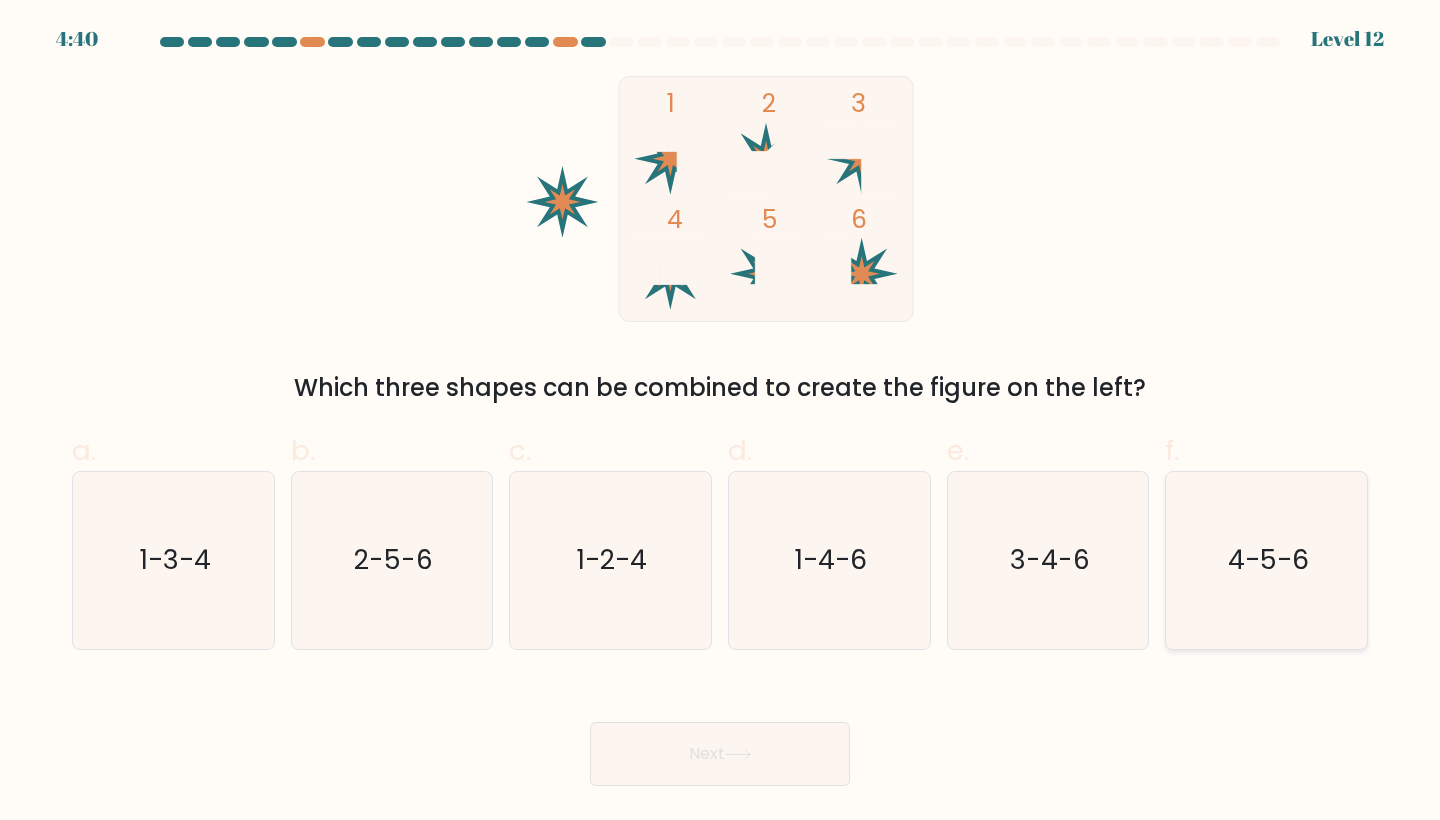 click on "4-5-6" at bounding box center [1266, 560] 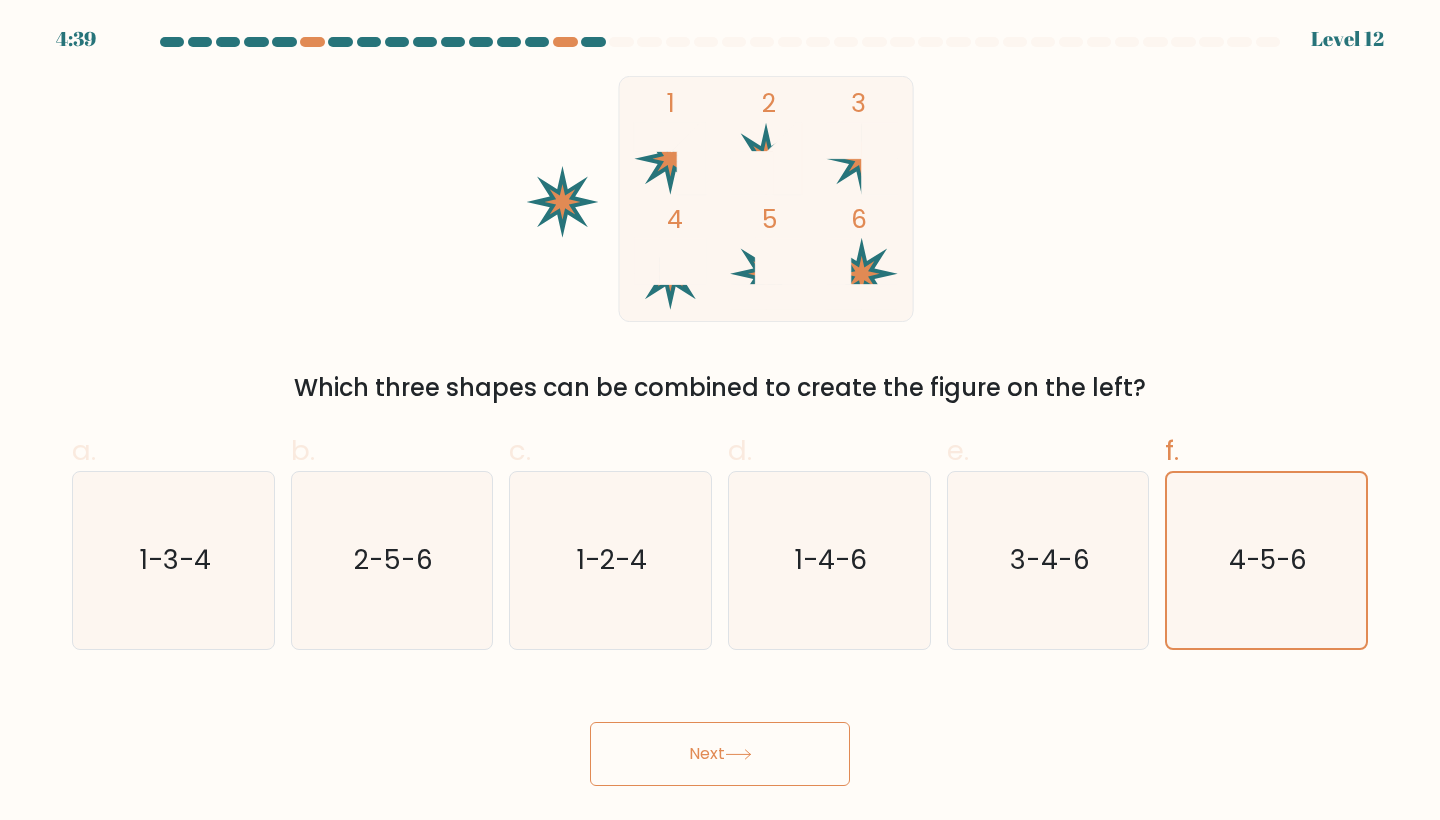 click on "Next" at bounding box center [720, 754] 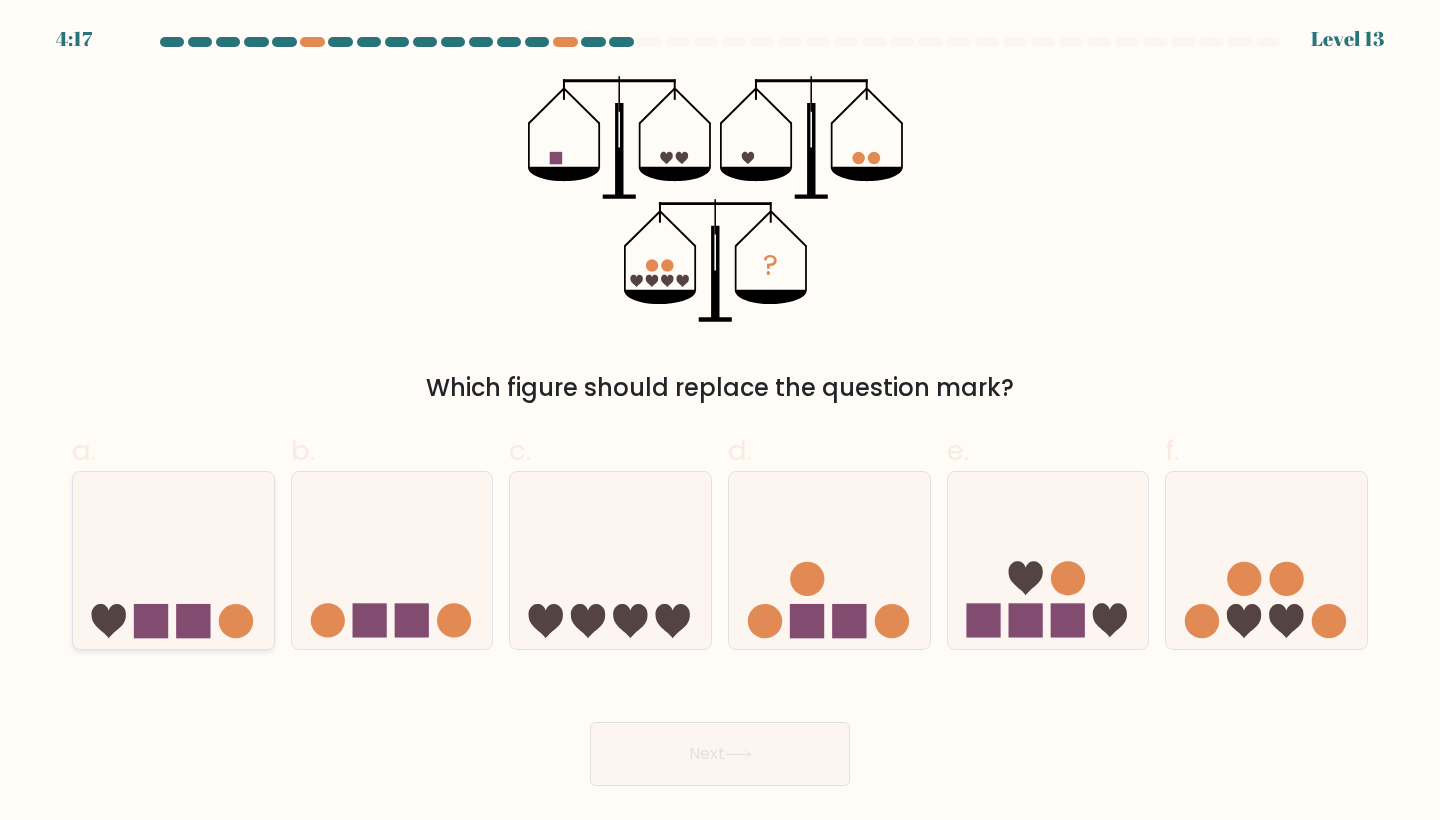click at bounding box center [151, 621] 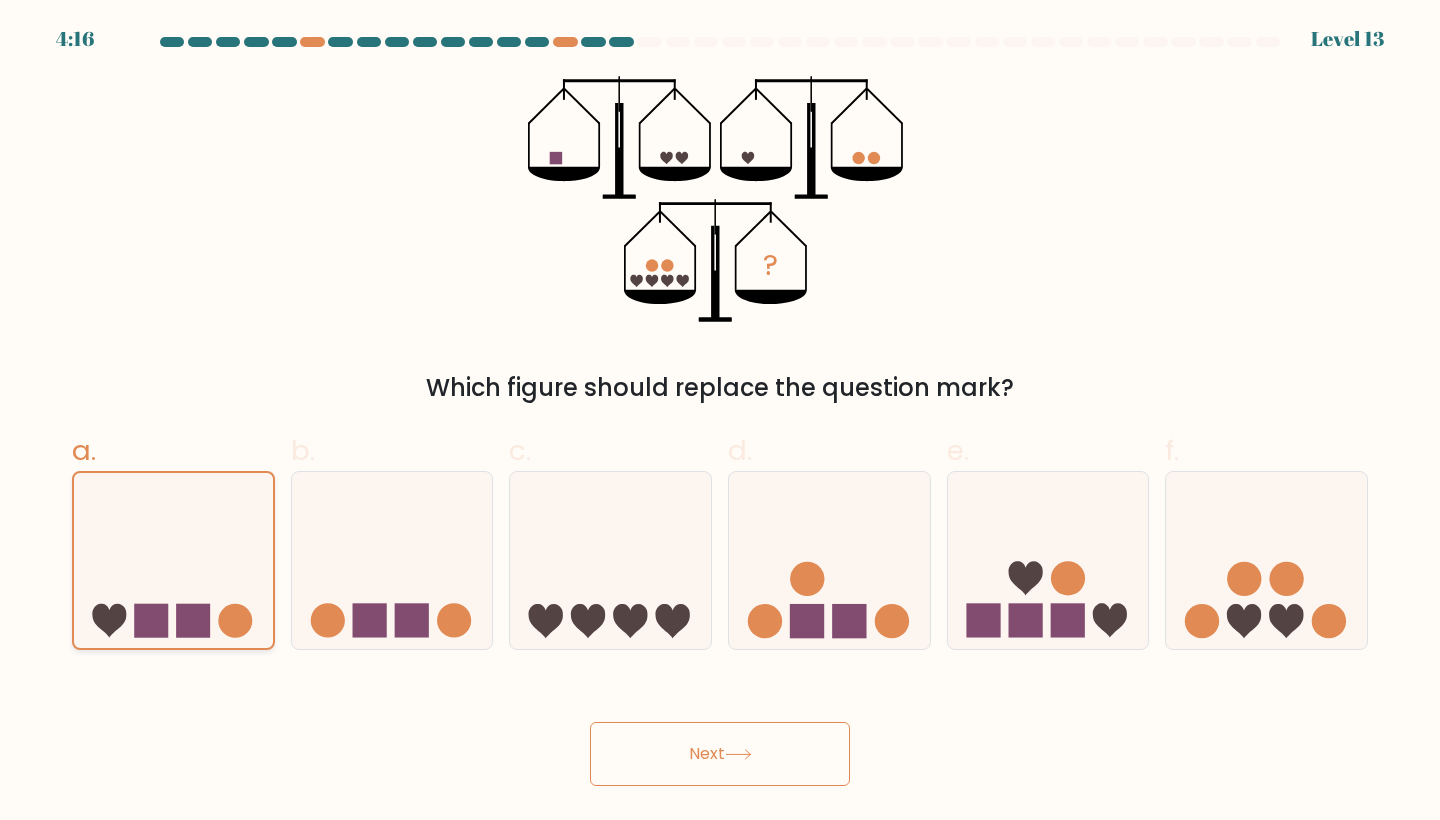 click at bounding box center (151, 621) 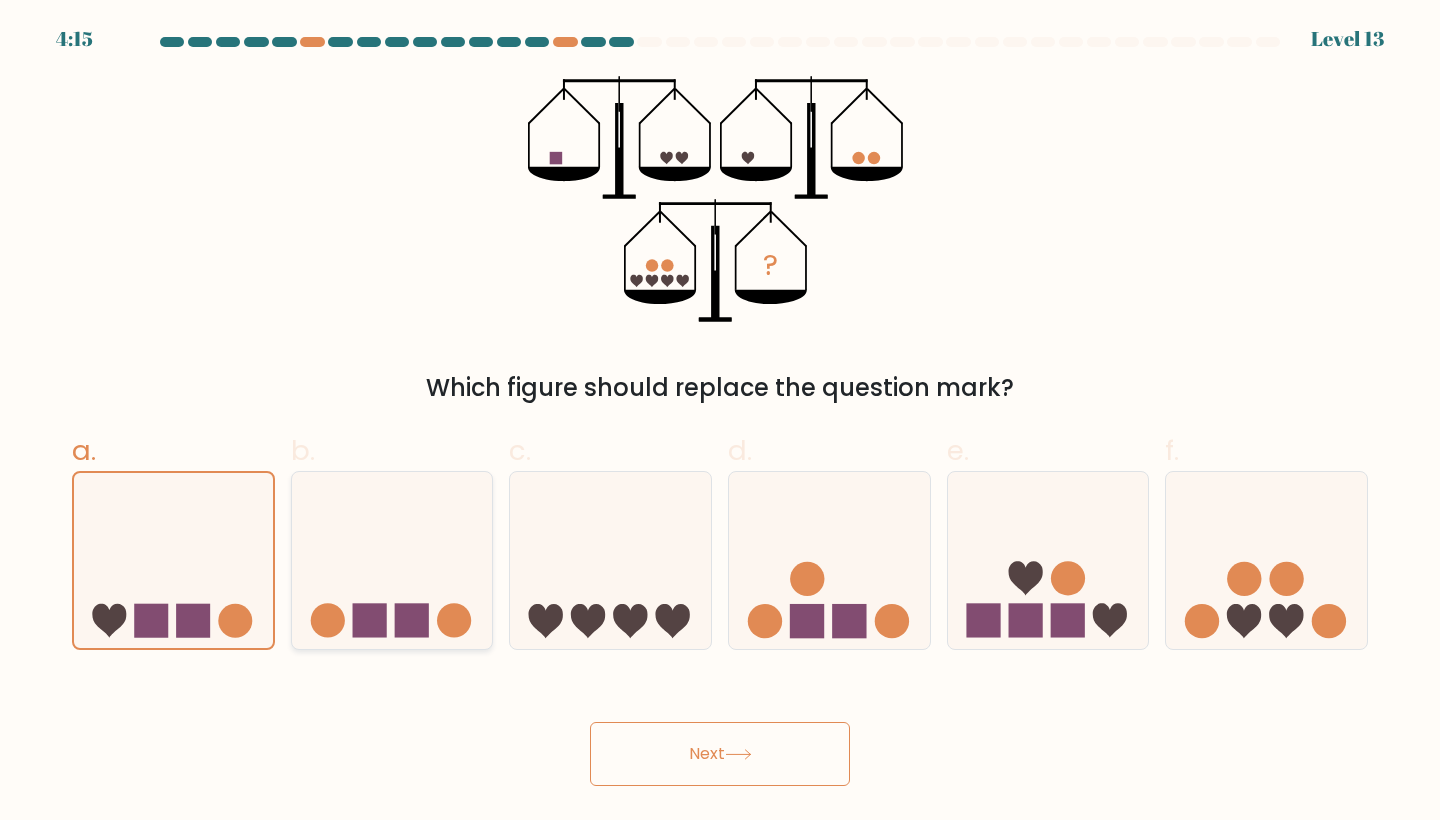 click at bounding box center [392, 560] 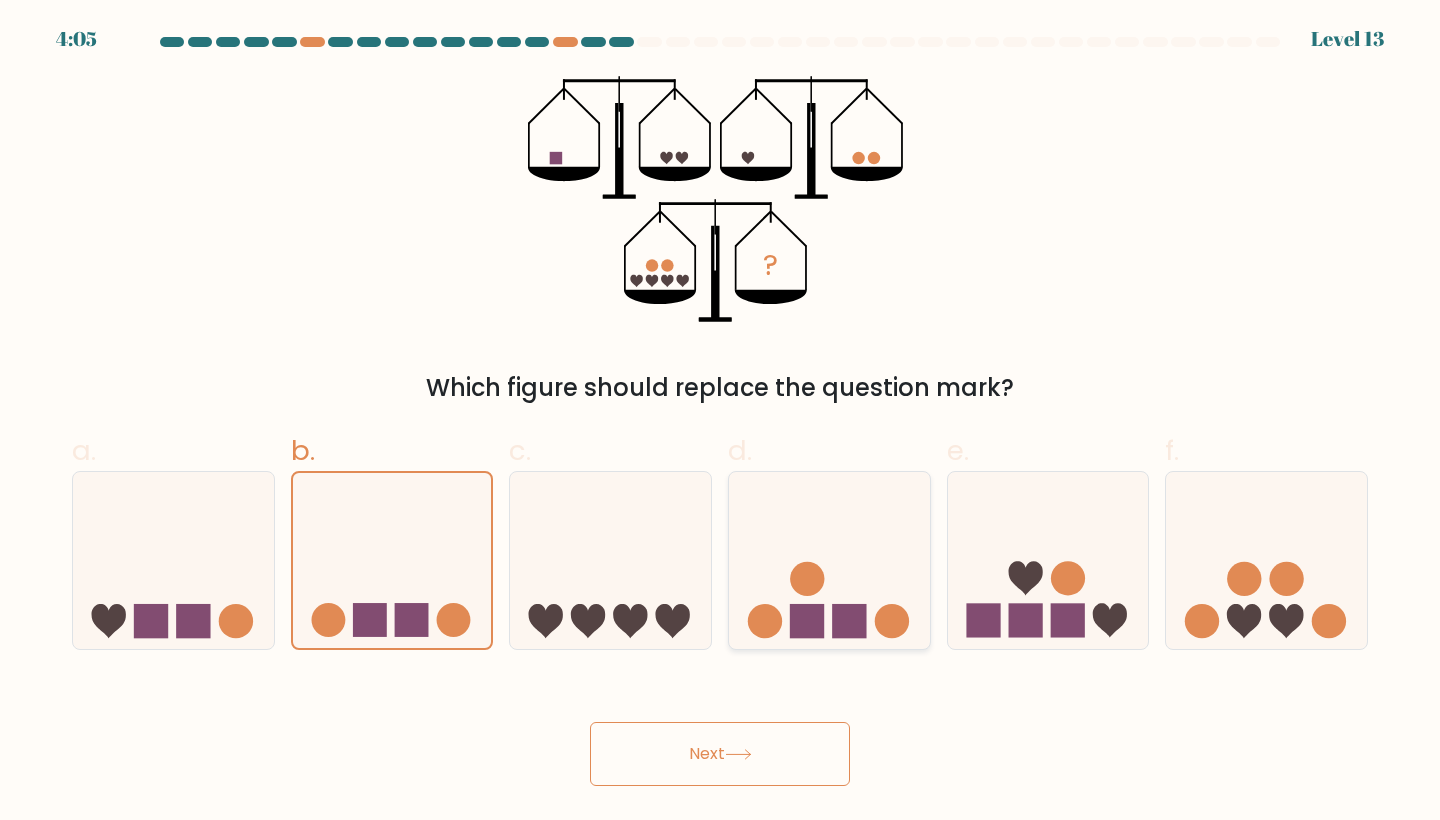 click at bounding box center [829, 560] 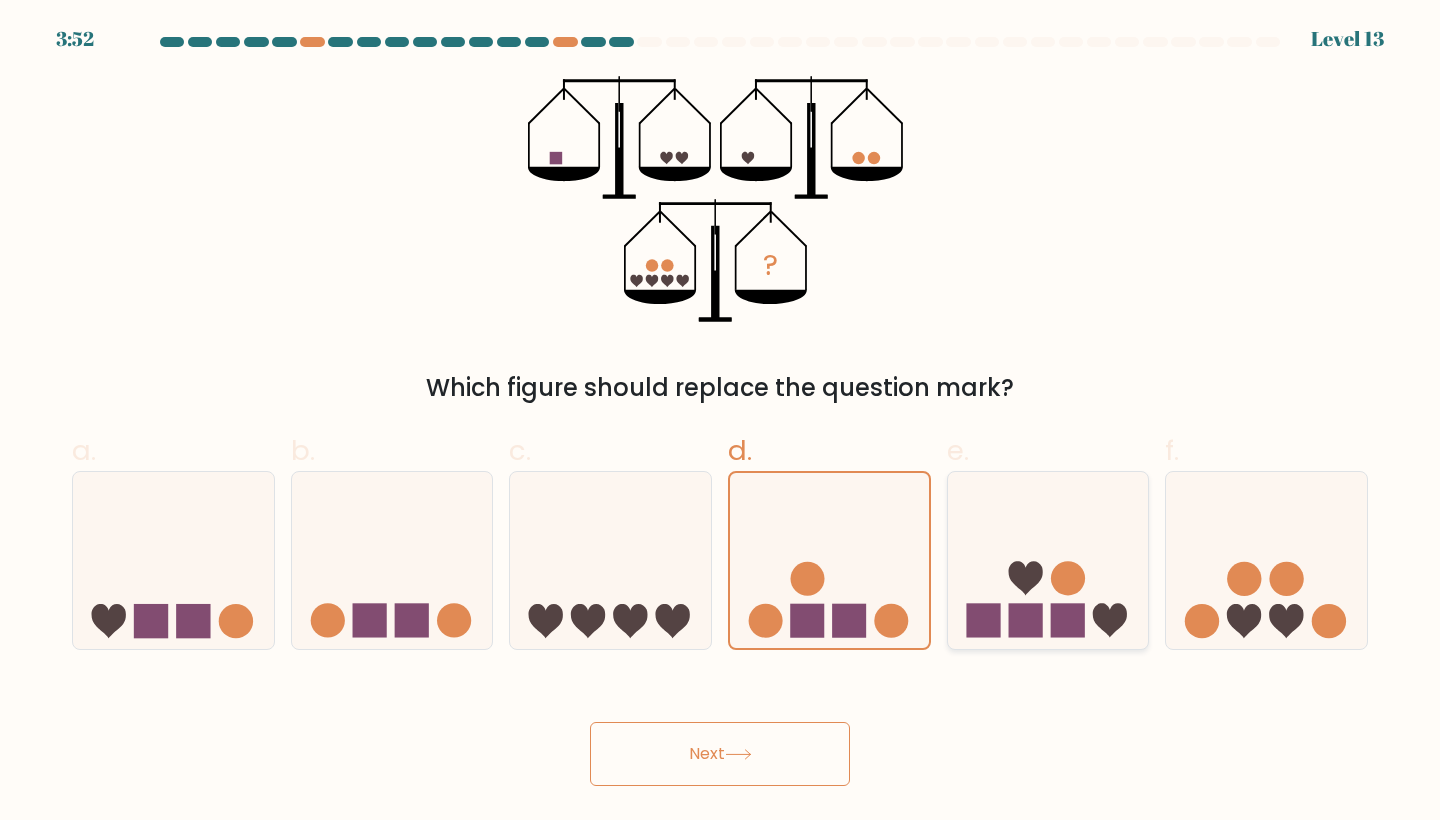 click at bounding box center [1110, 621] 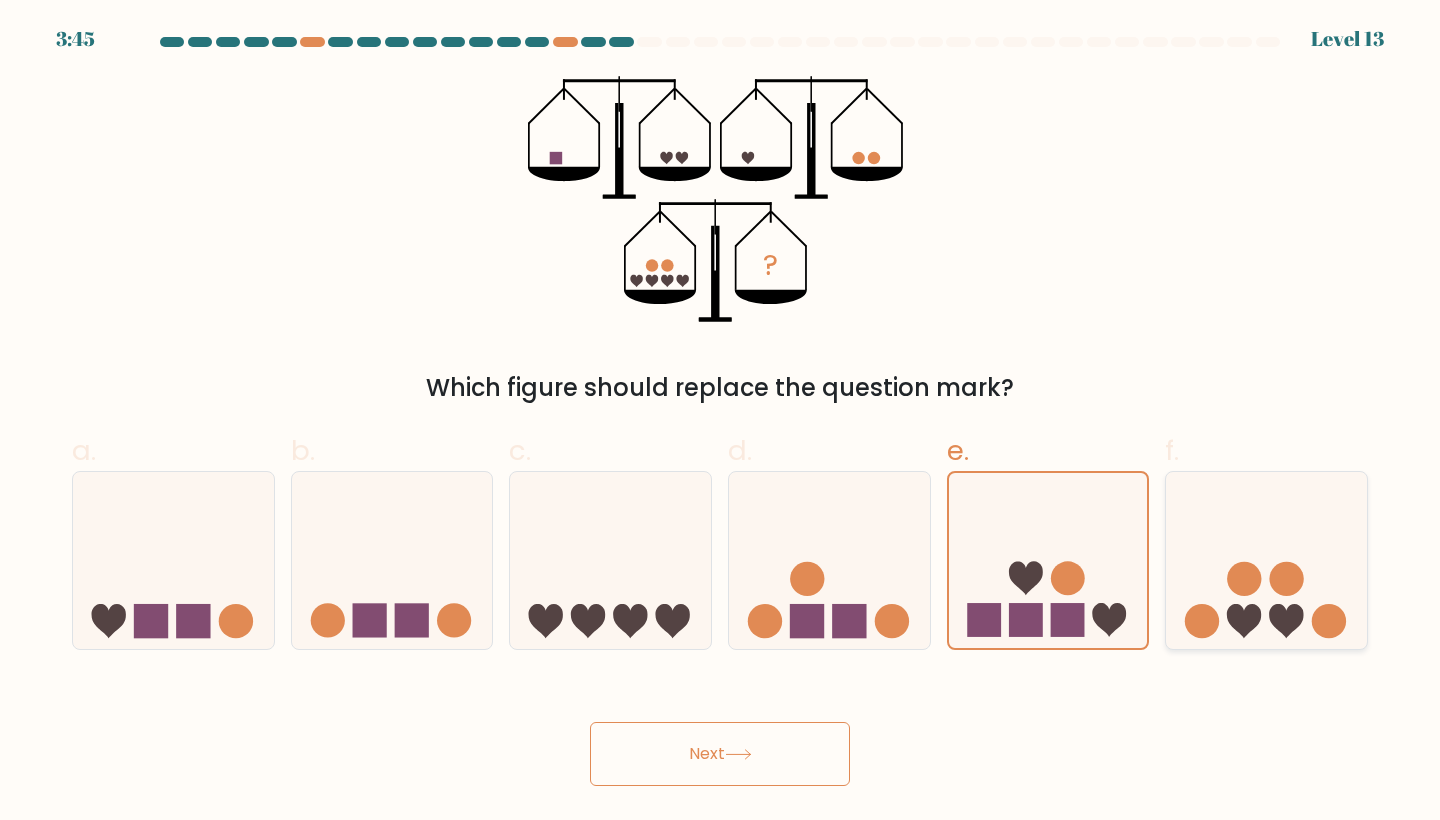 click at bounding box center (1266, 560) 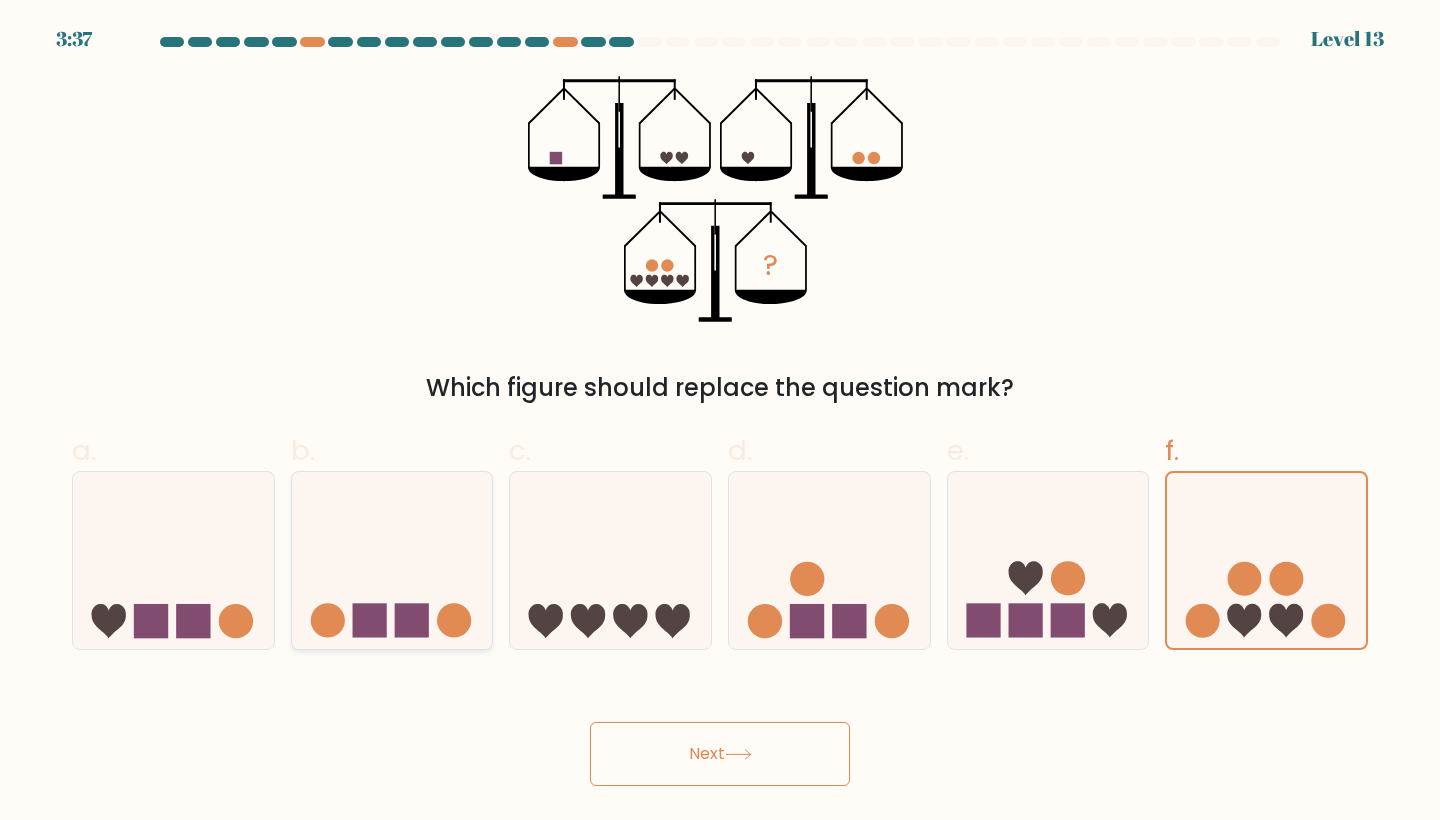 click at bounding box center [392, 560] 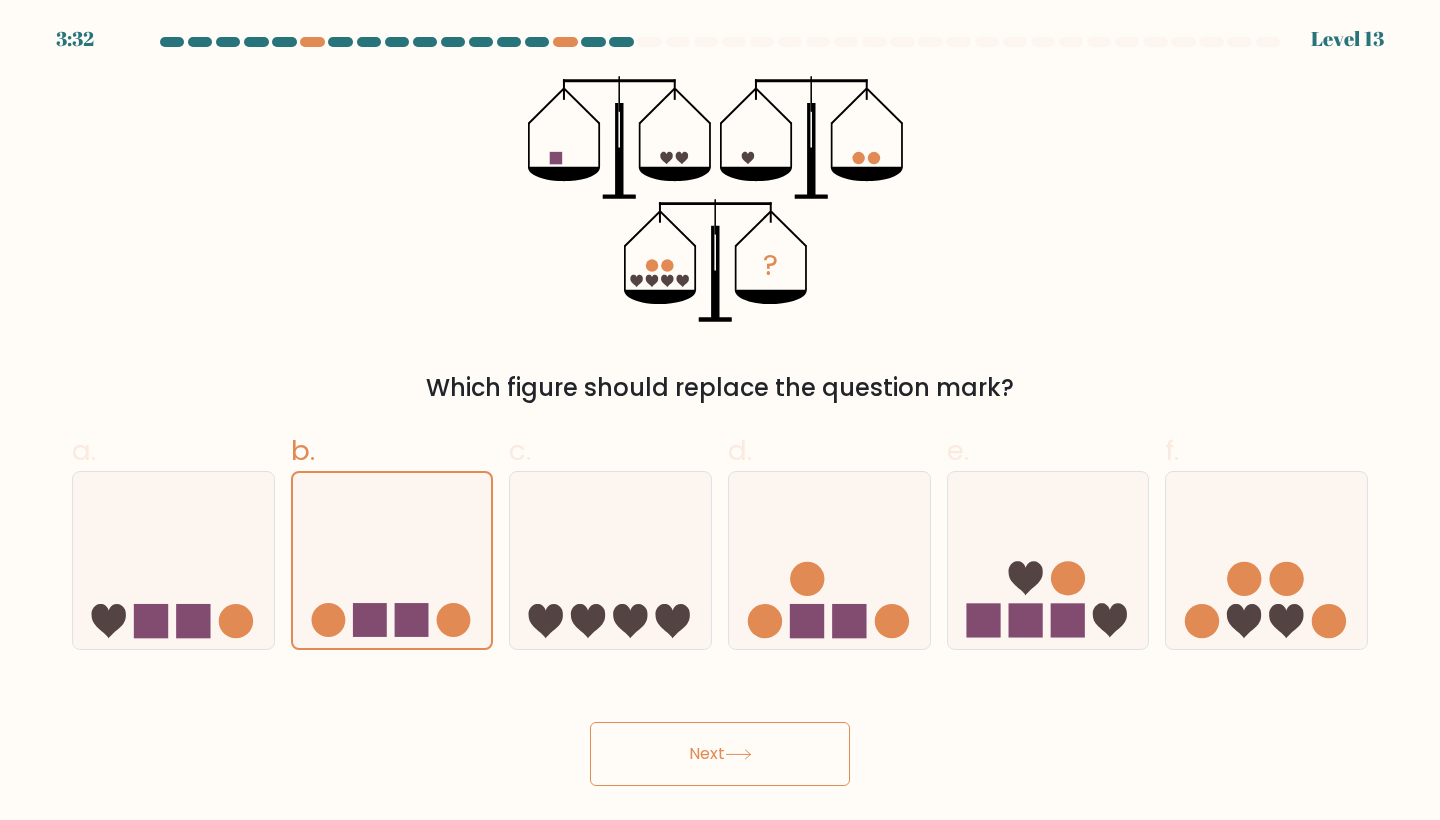 click on "Next" at bounding box center [720, 754] 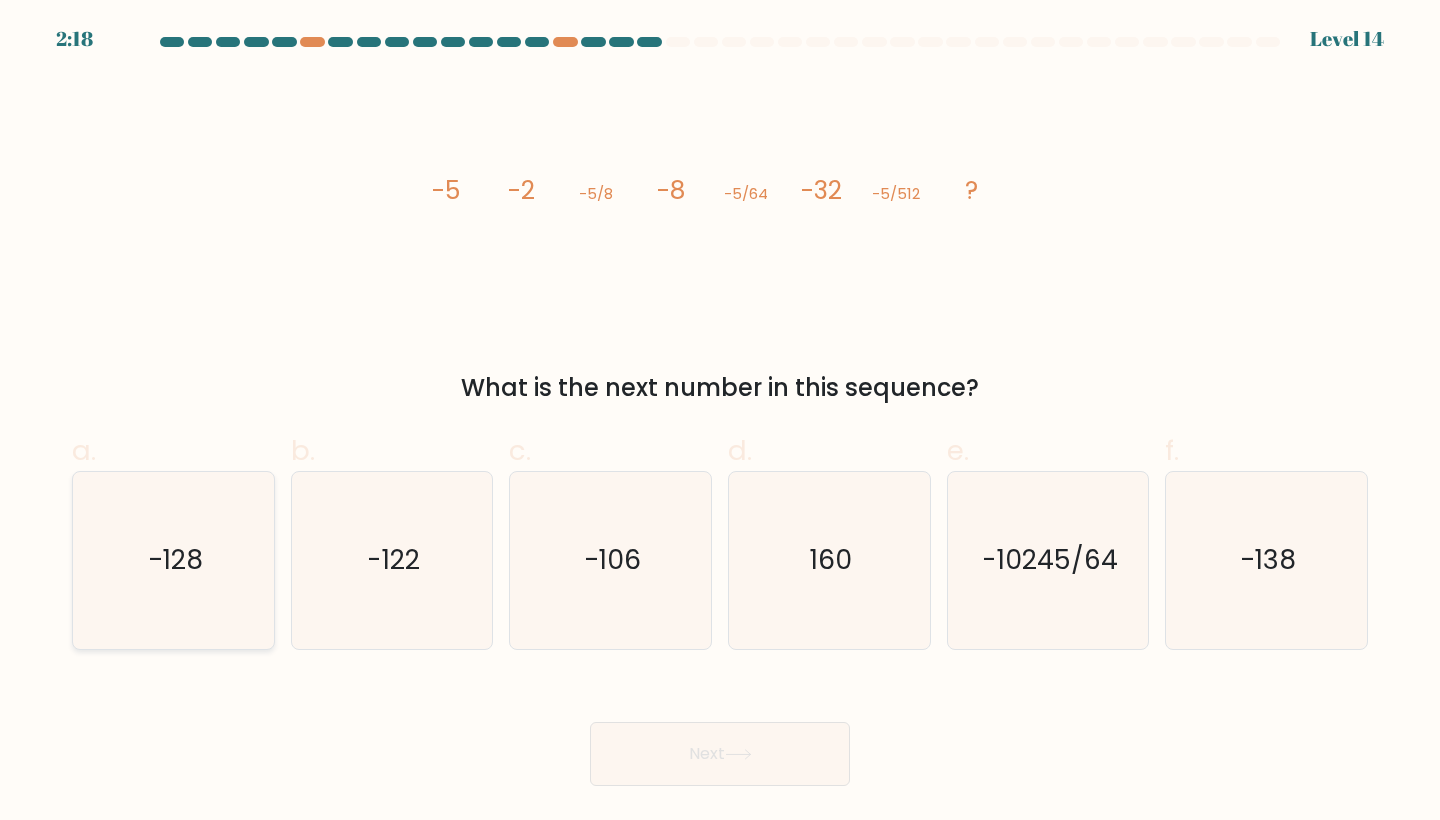 click on "-128" at bounding box center [175, 560] 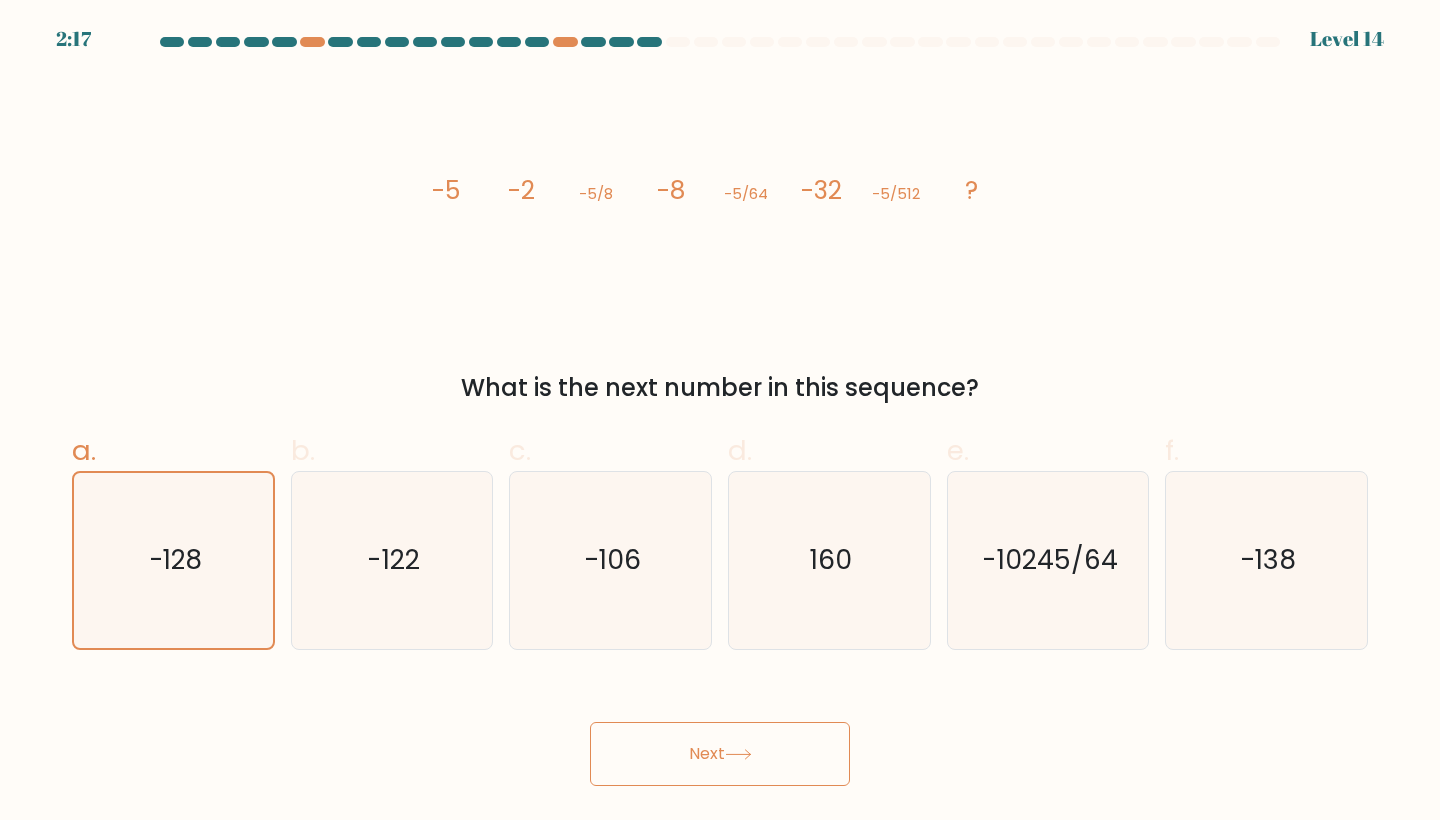 click on "Next" at bounding box center [720, 754] 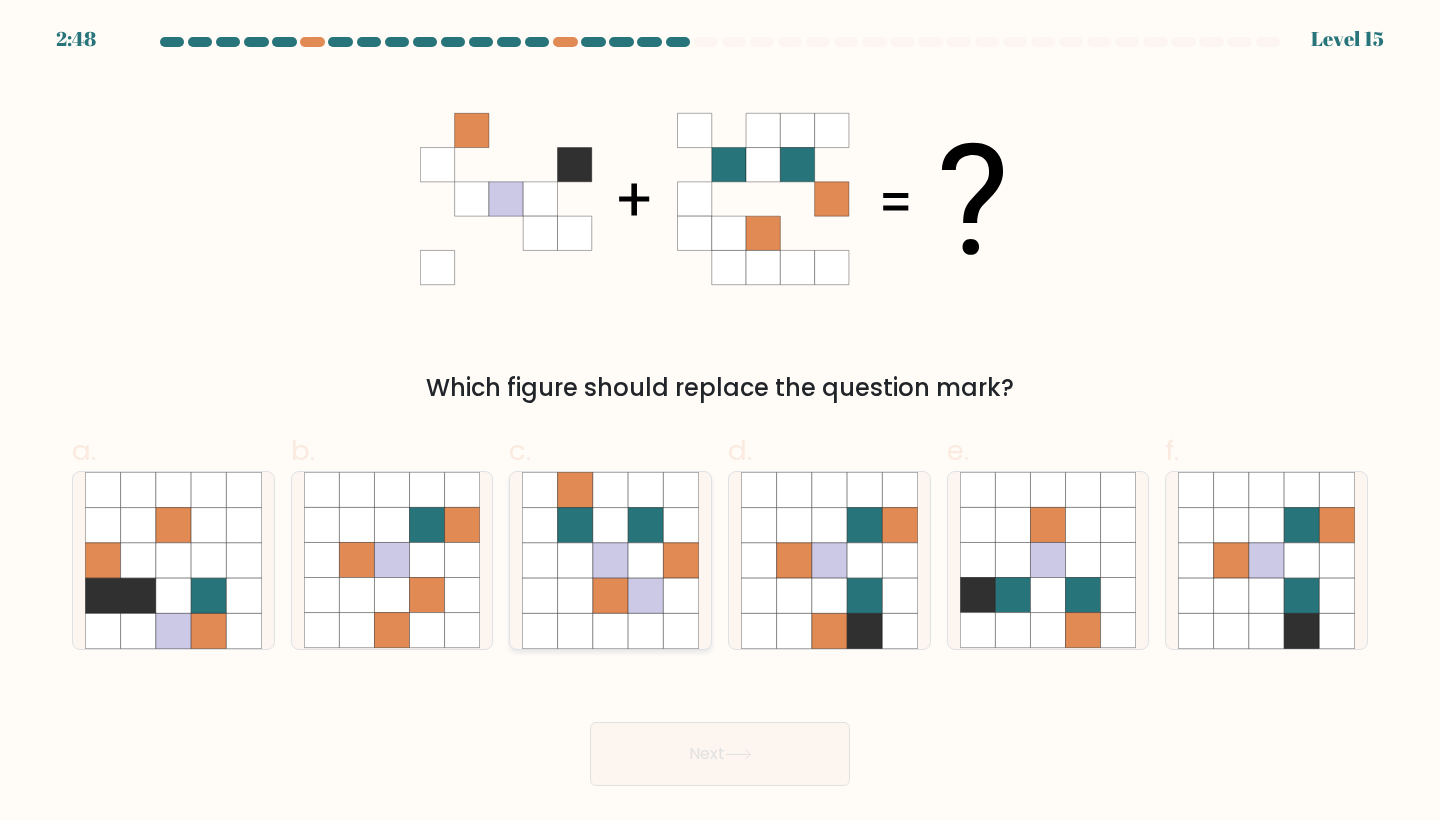 click at bounding box center [645, 630] 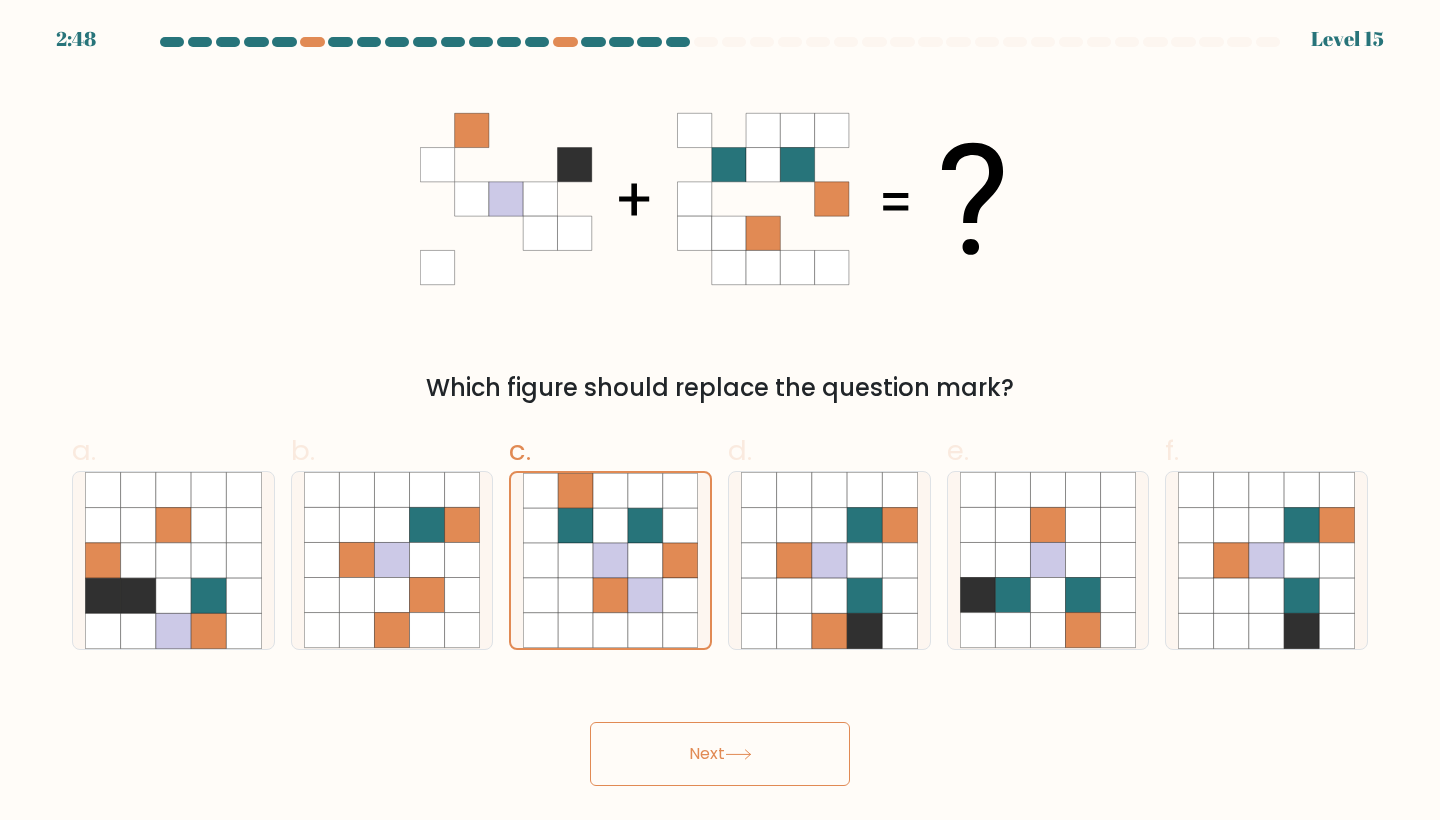click on "Next" at bounding box center (720, 754) 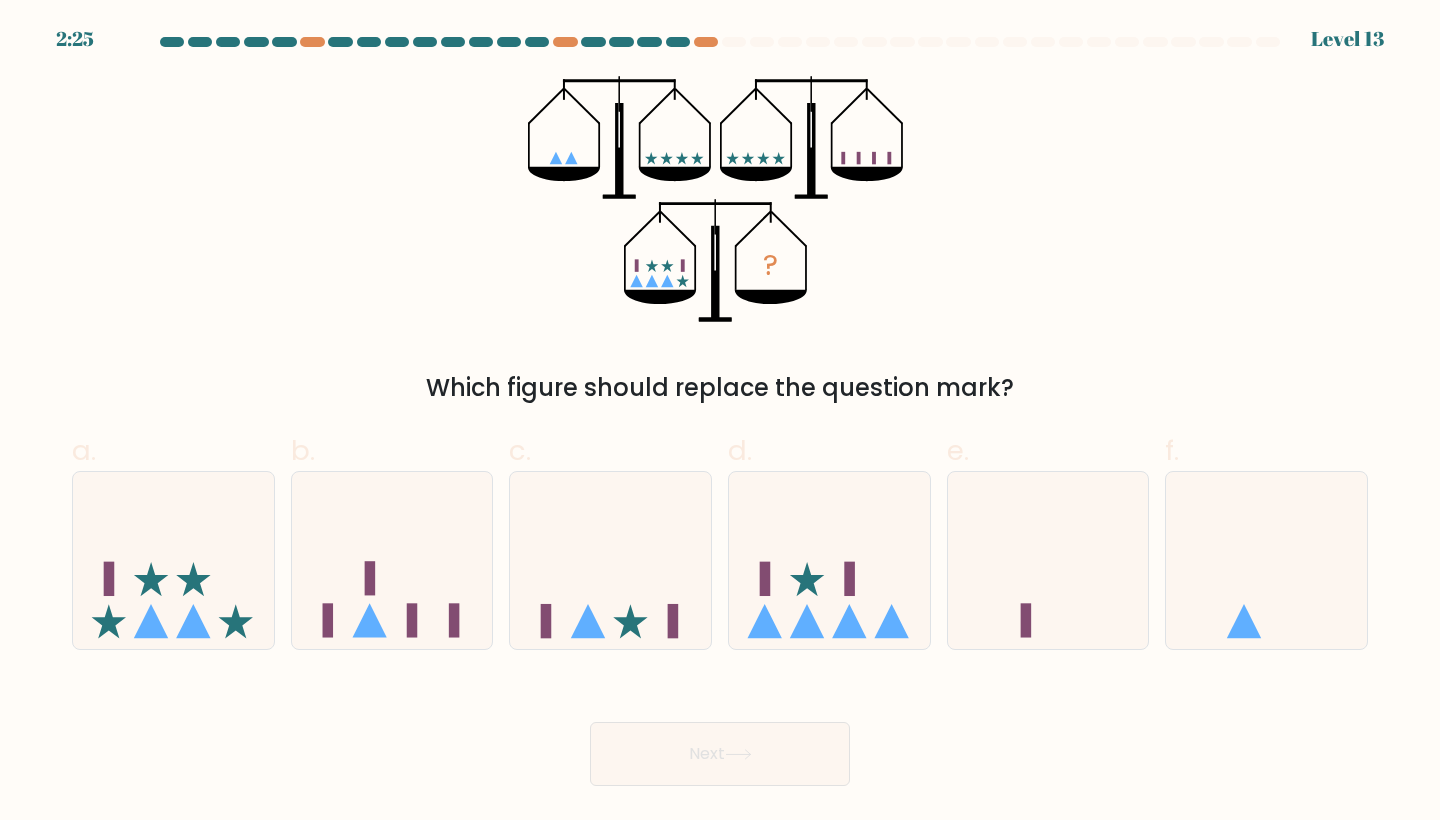 click on "Next" at bounding box center (720, 730) 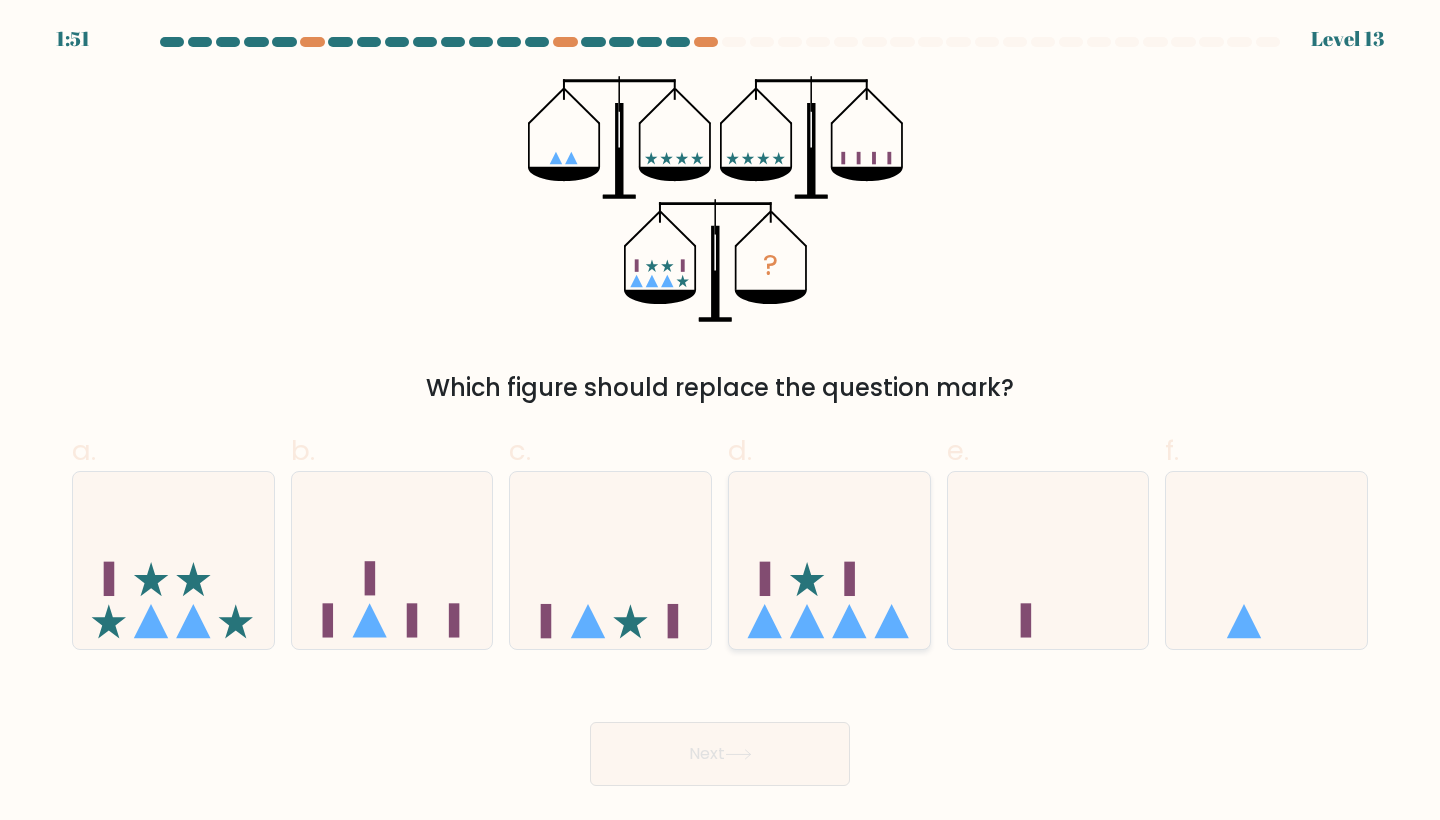 click at bounding box center [829, 560] 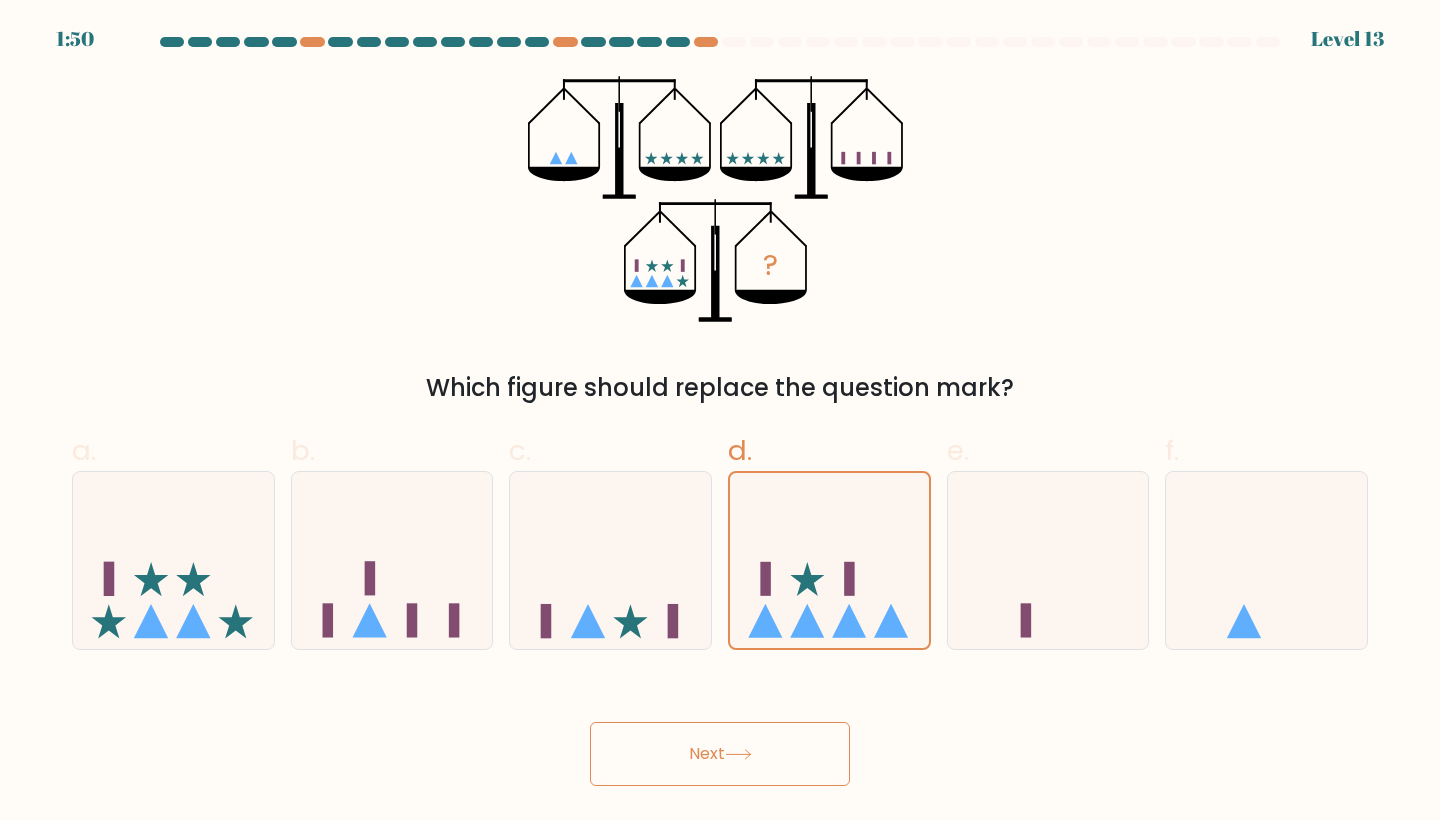 click on "Next" at bounding box center (720, 754) 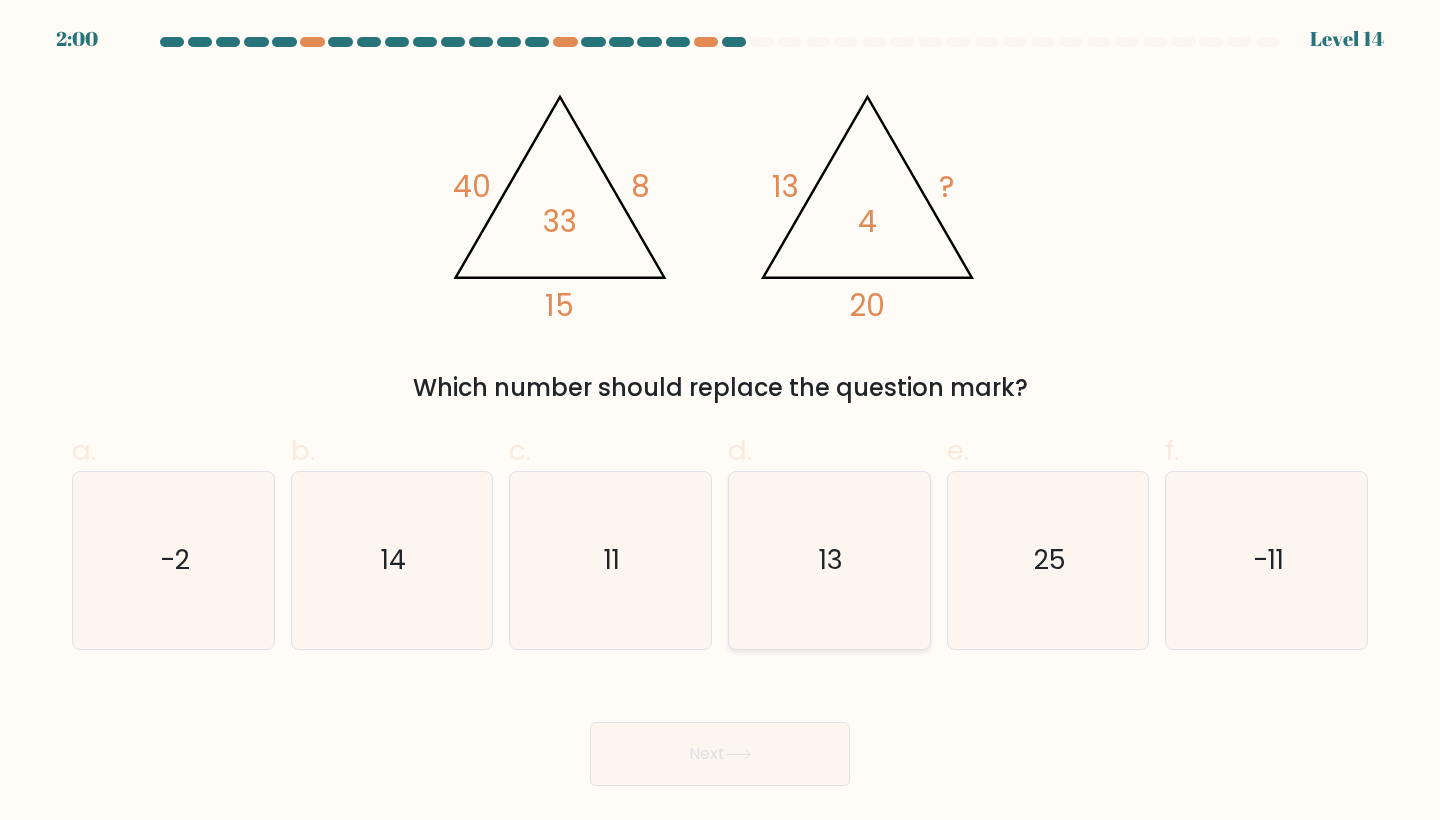 click on "13" at bounding box center (829, 560) 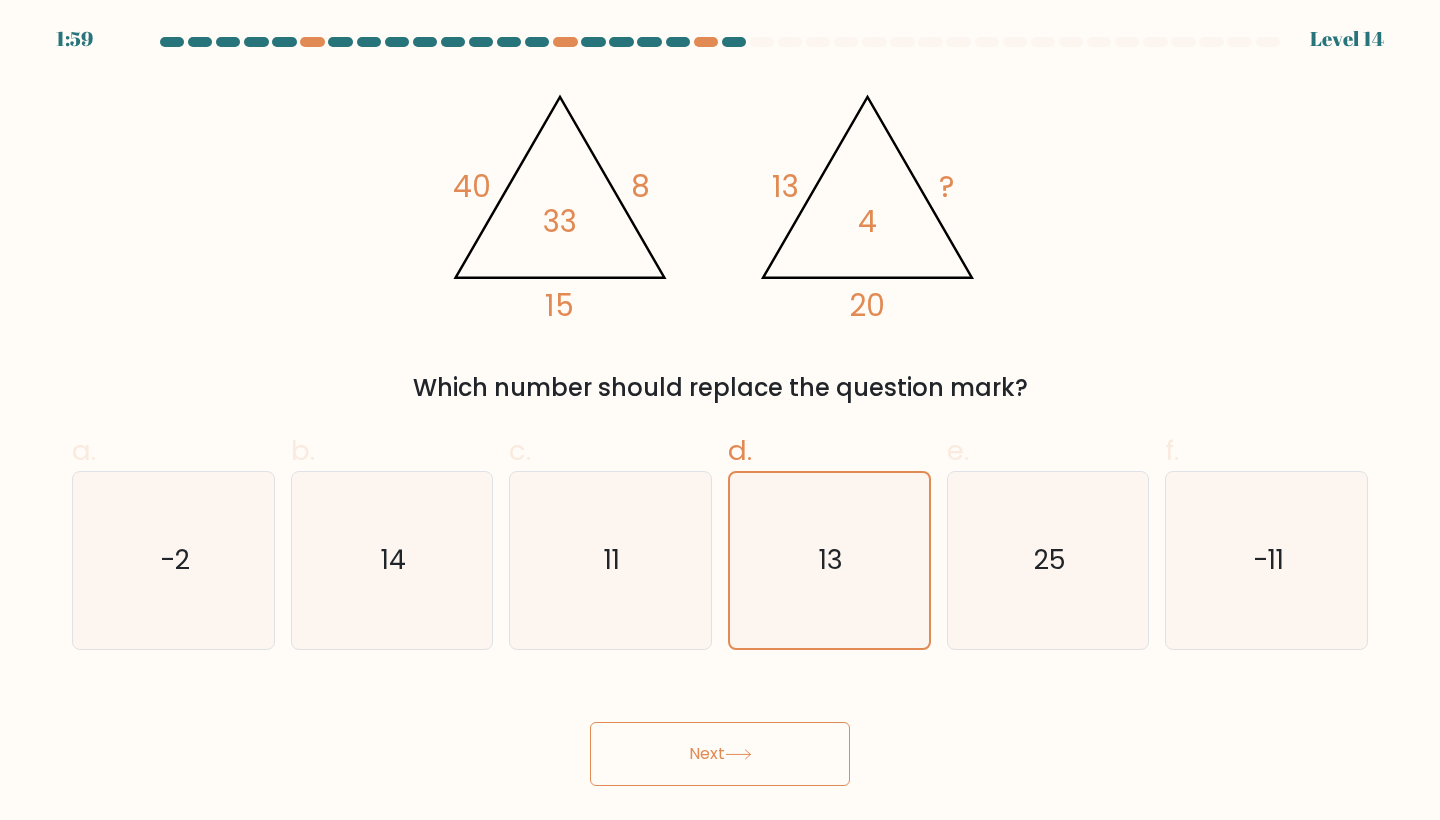 click on "Next" at bounding box center (720, 754) 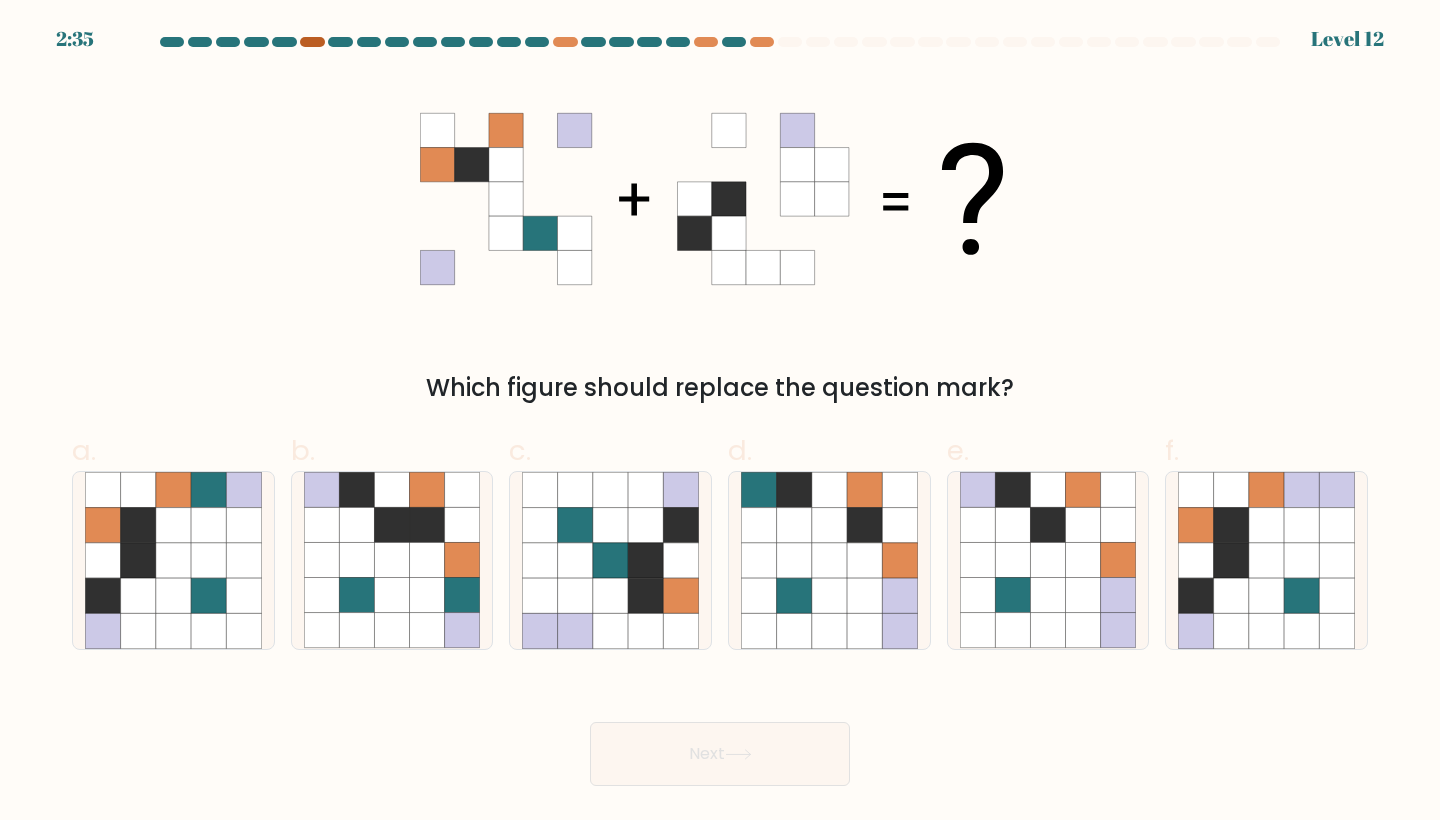 click at bounding box center (312, 42) 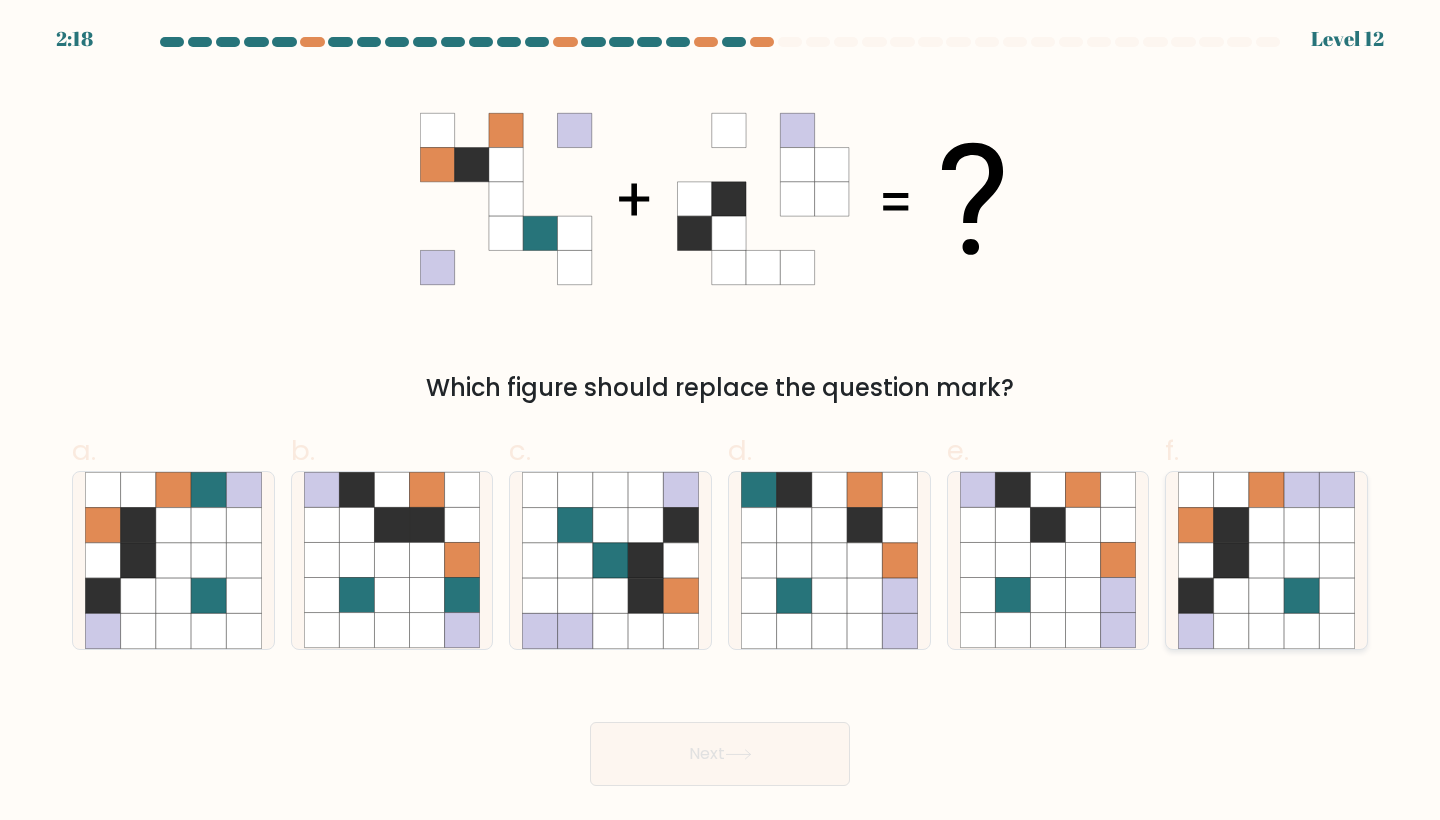 click at bounding box center [1266, 525] 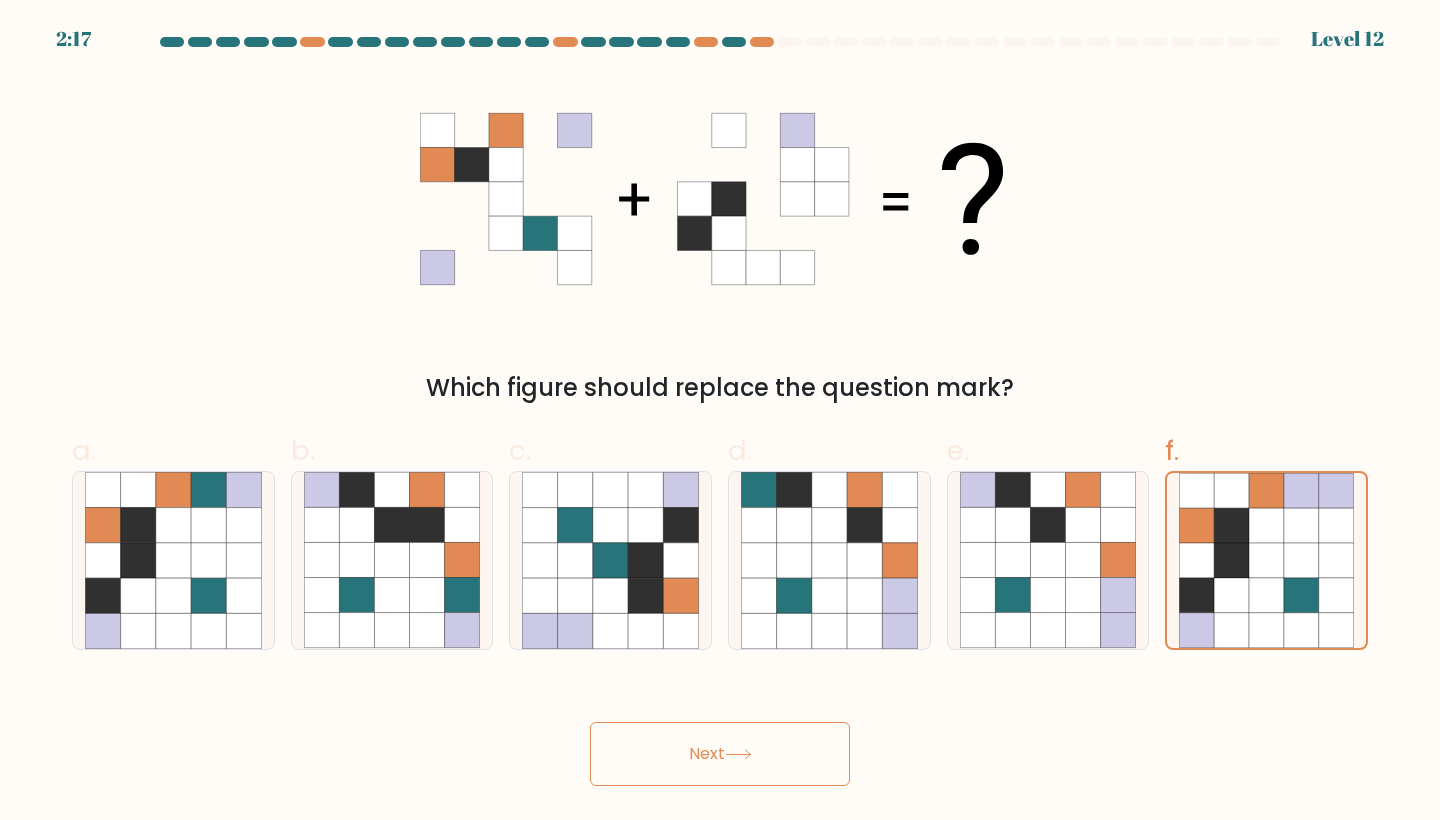 click on "Next" at bounding box center (720, 754) 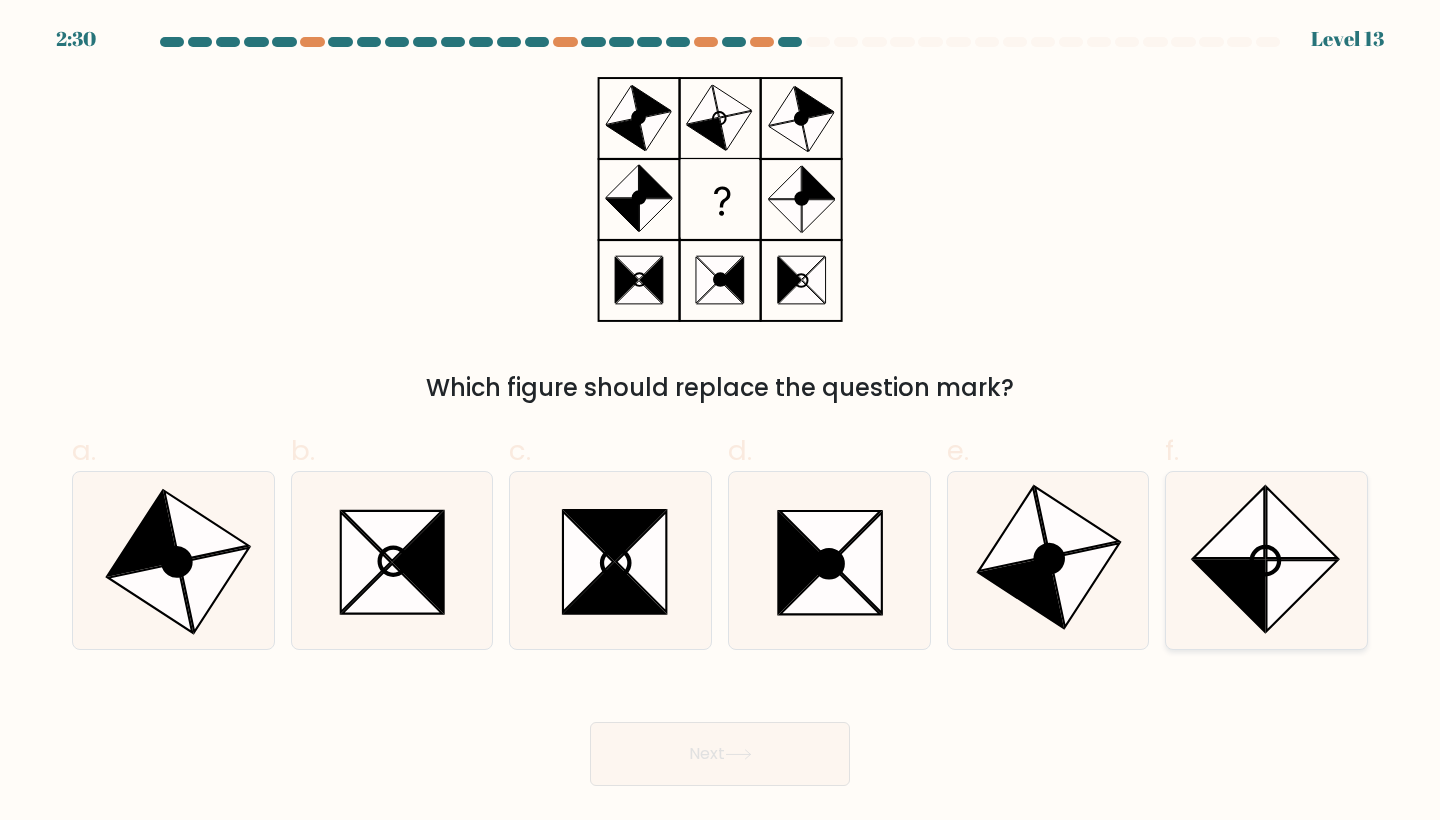 click at bounding box center [1229, 595] 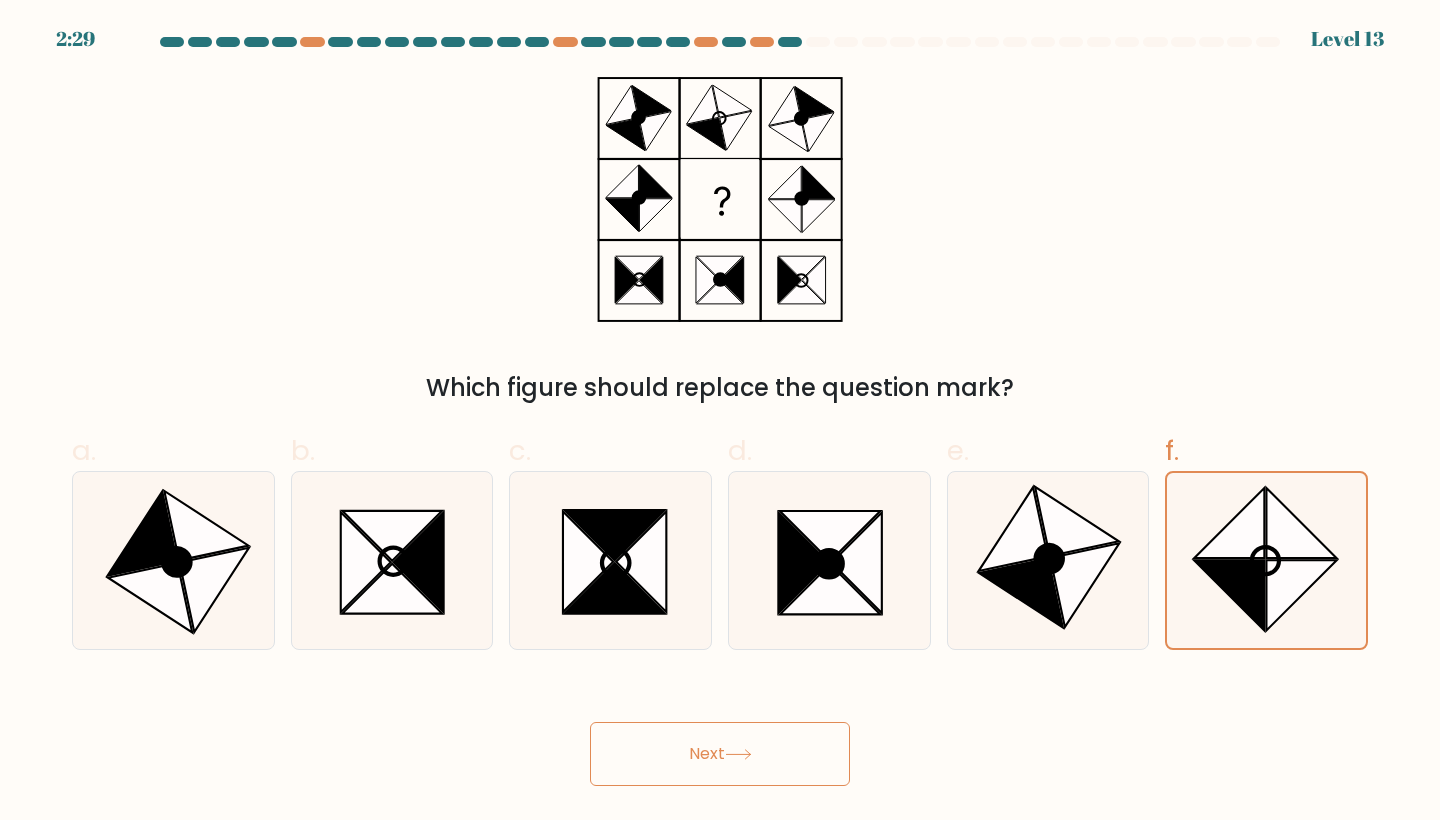 click on "Next" at bounding box center [720, 754] 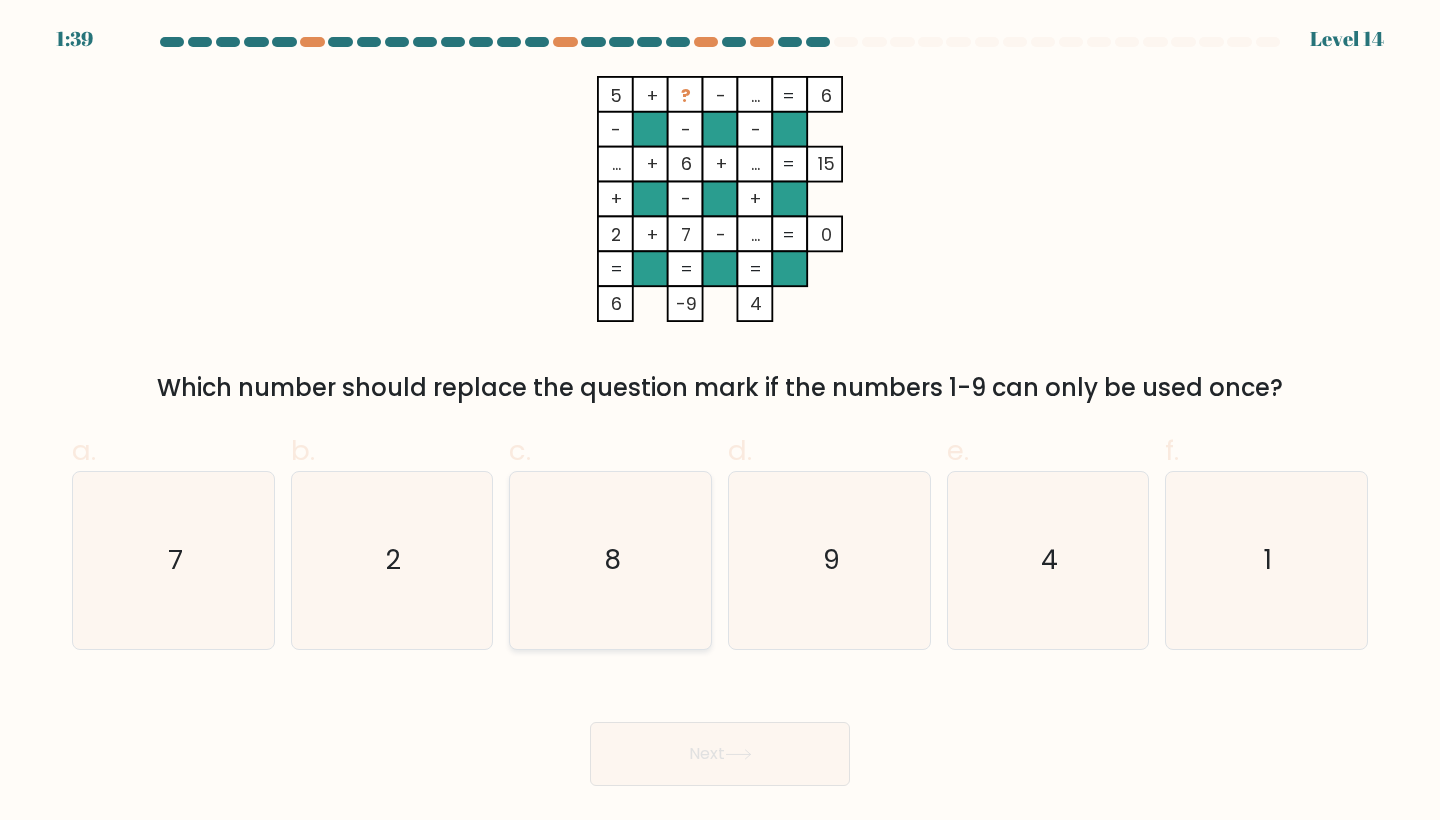 click on "8" at bounding box center (610, 560) 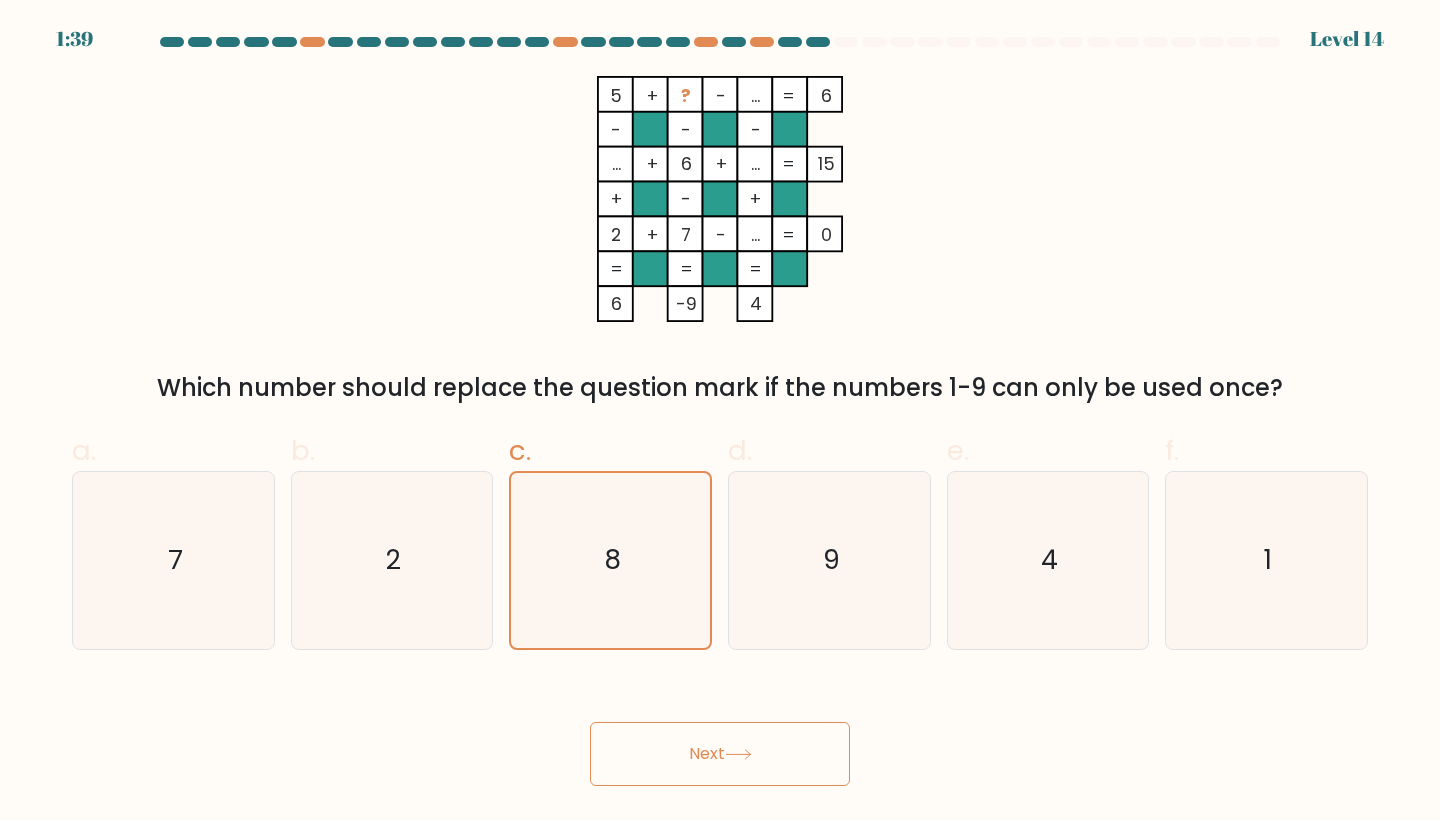 click on "Next" at bounding box center (720, 754) 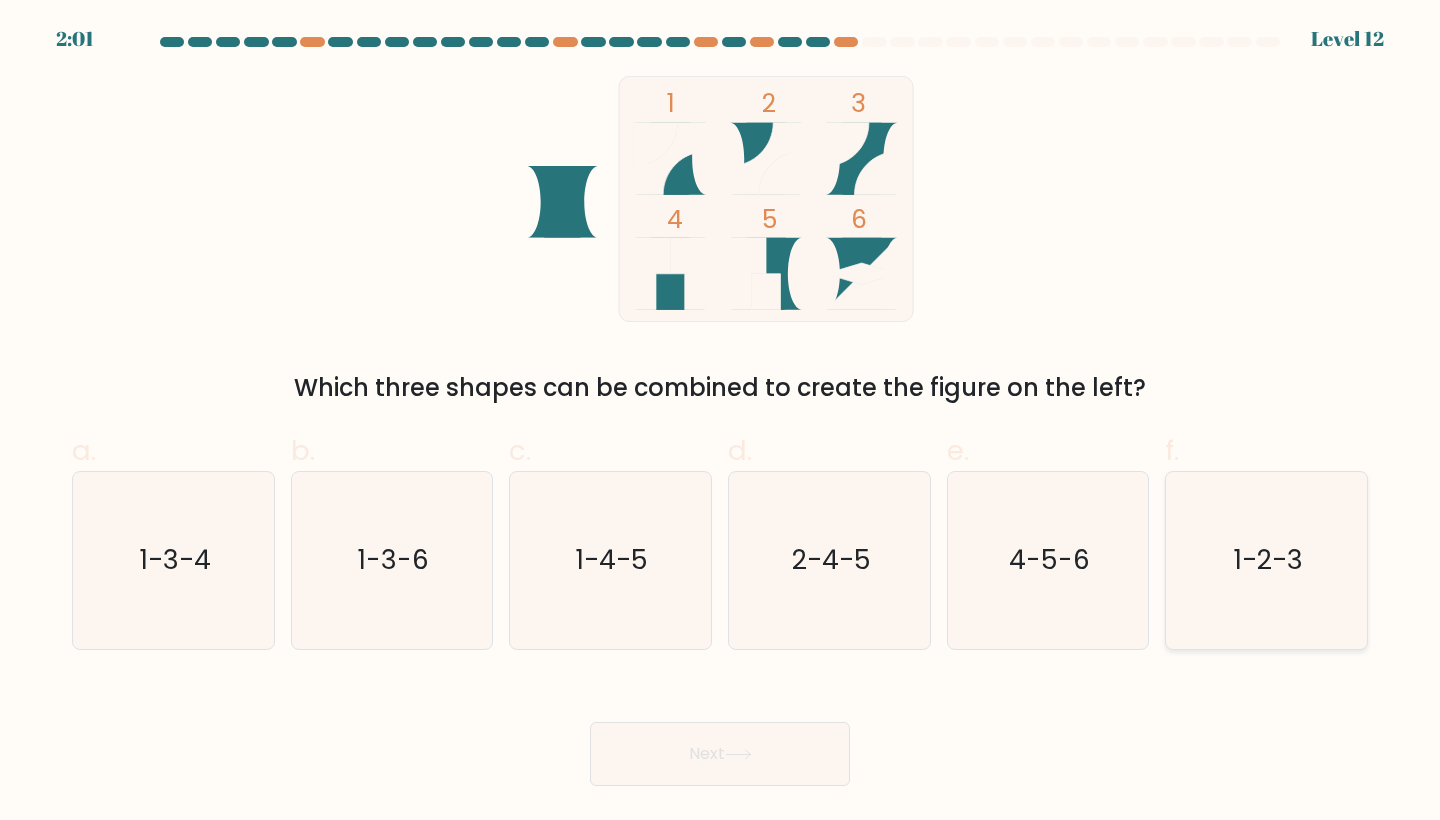 click on "1-2-3" at bounding box center [1266, 560] 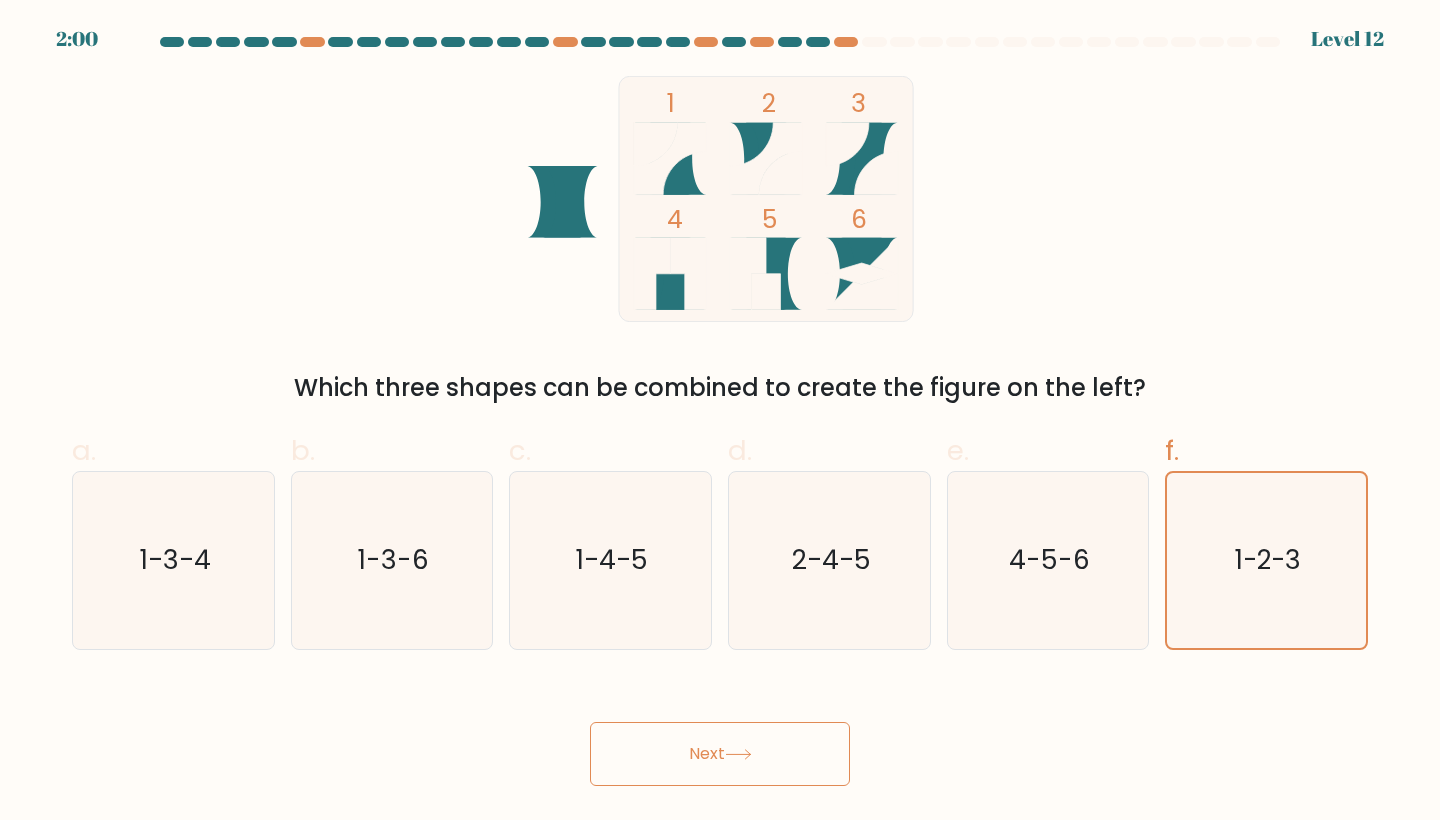 click on "Next" at bounding box center (720, 730) 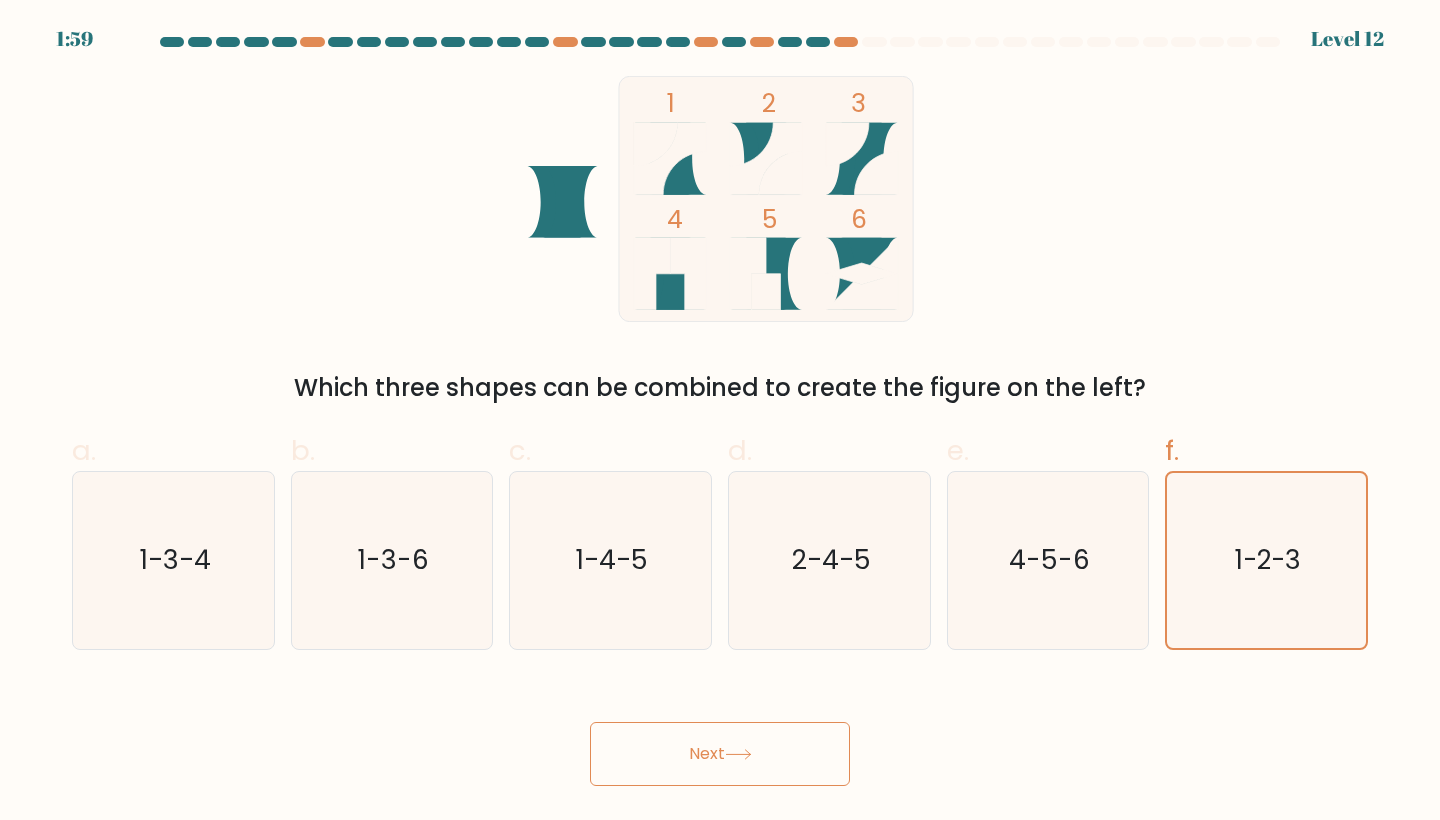 click on "Next" at bounding box center (720, 754) 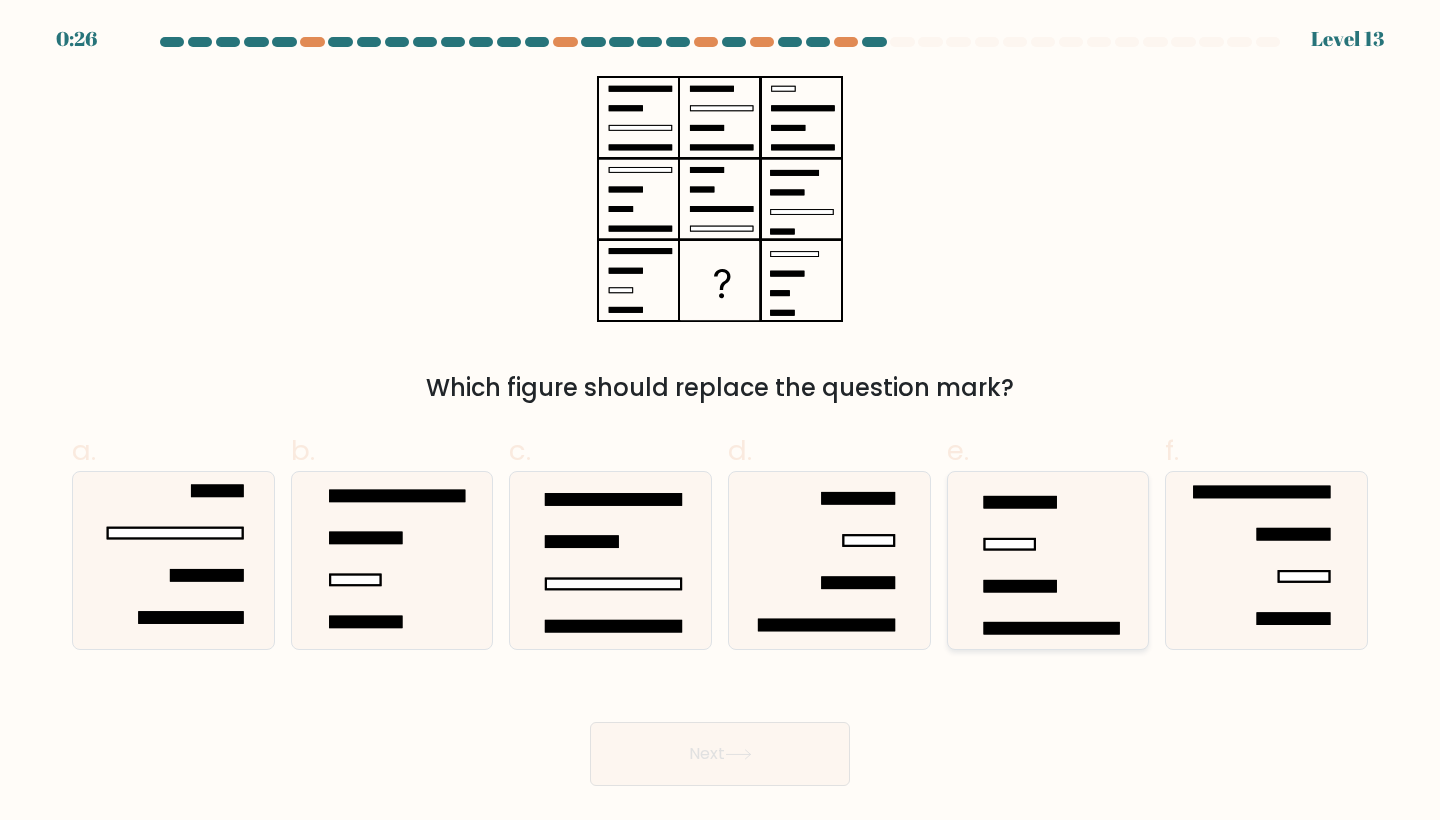 click at bounding box center (1048, 560) 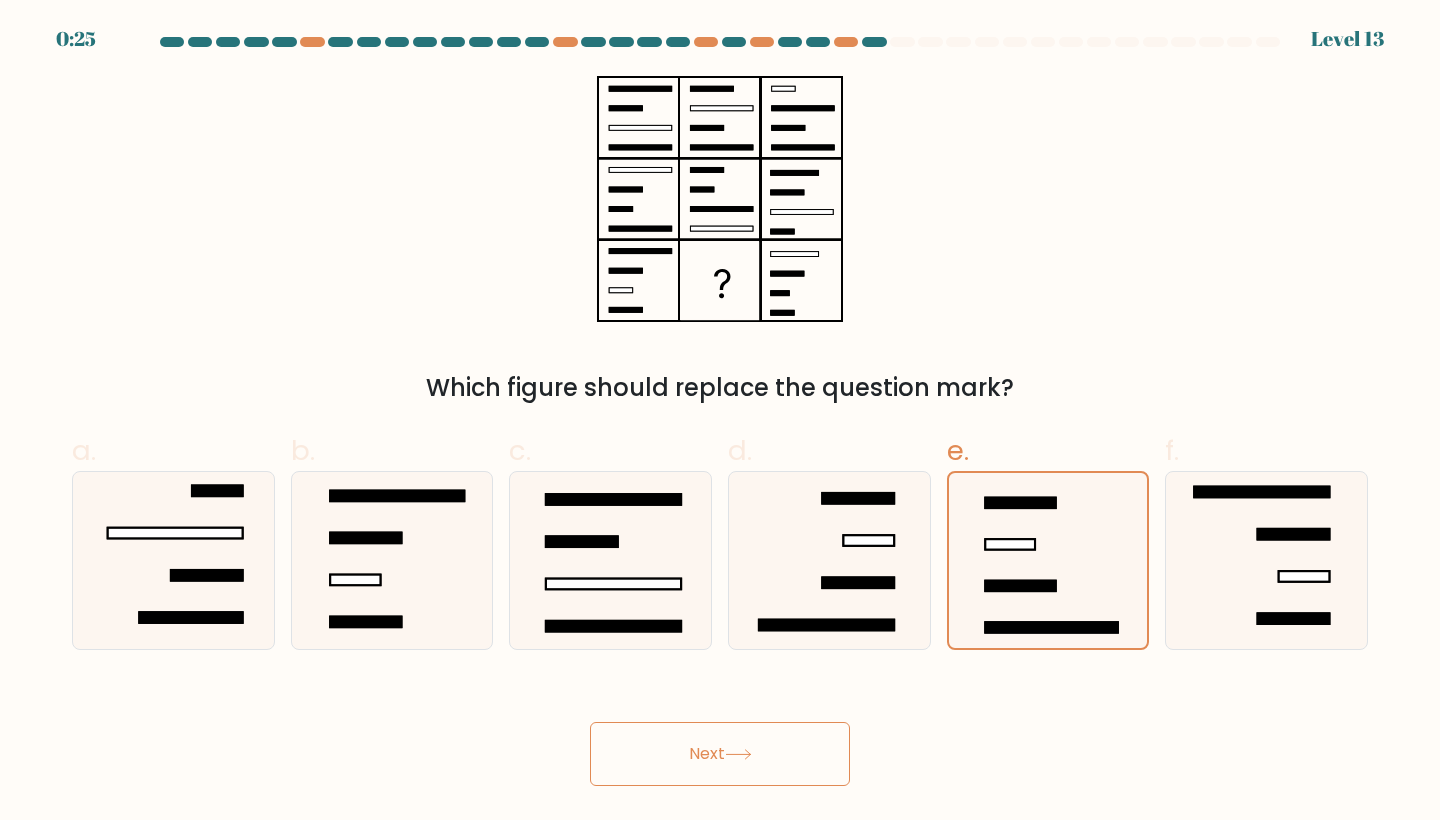 click on "Next" at bounding box center (720, 754) 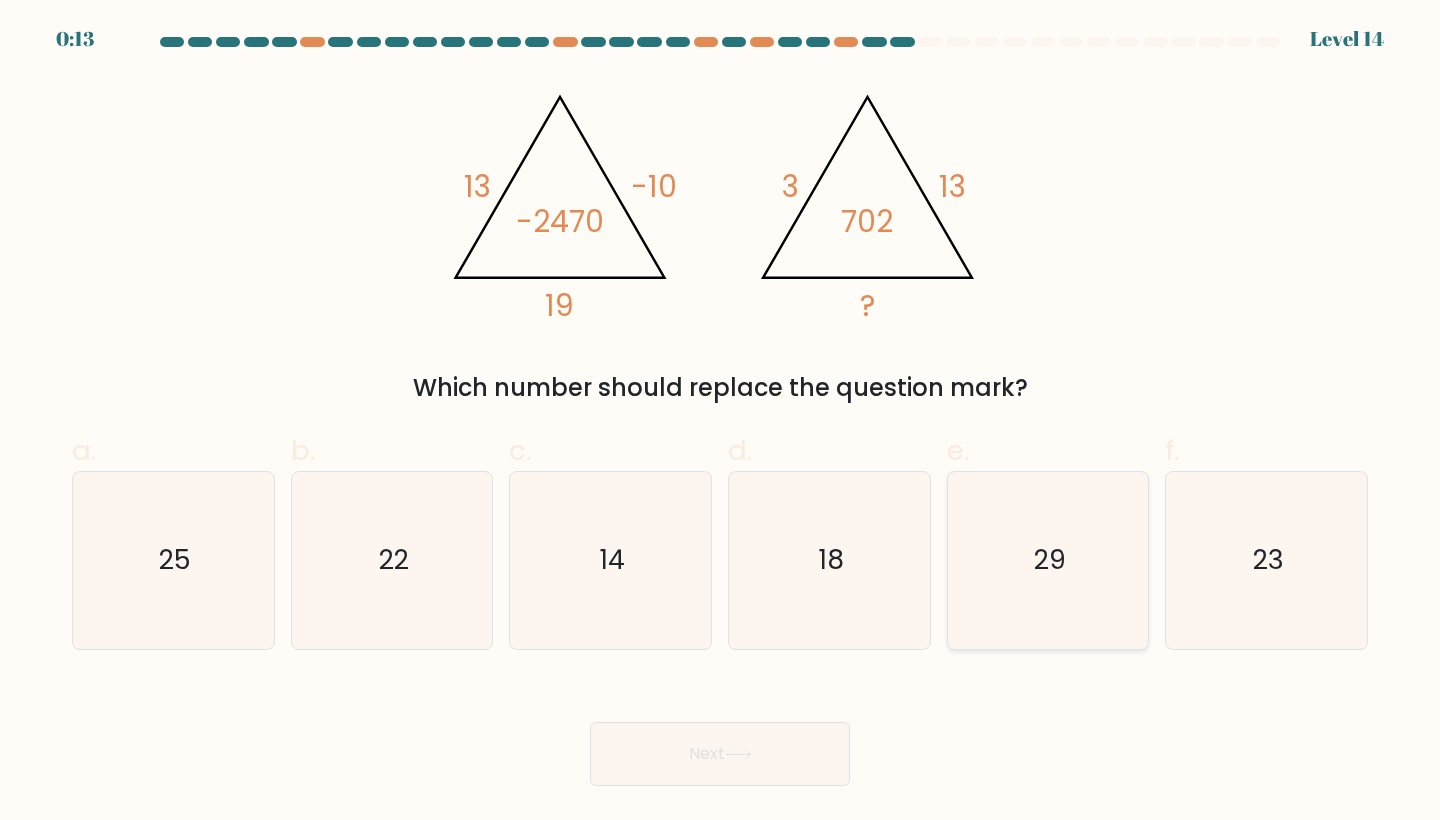 click on "29" at bounding box center [1048, 560] 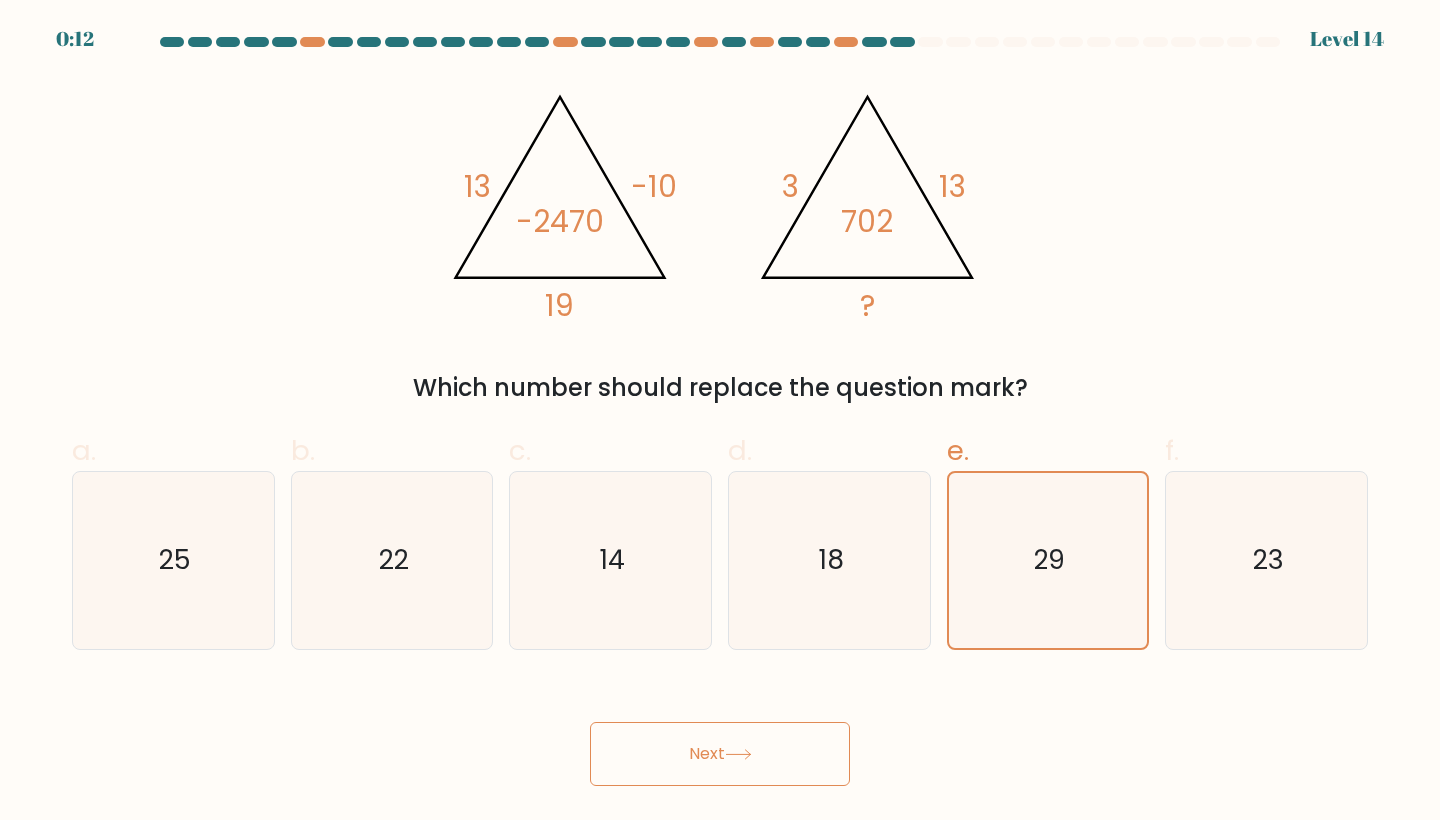 click on "Next" at bounding box center (720, 754) 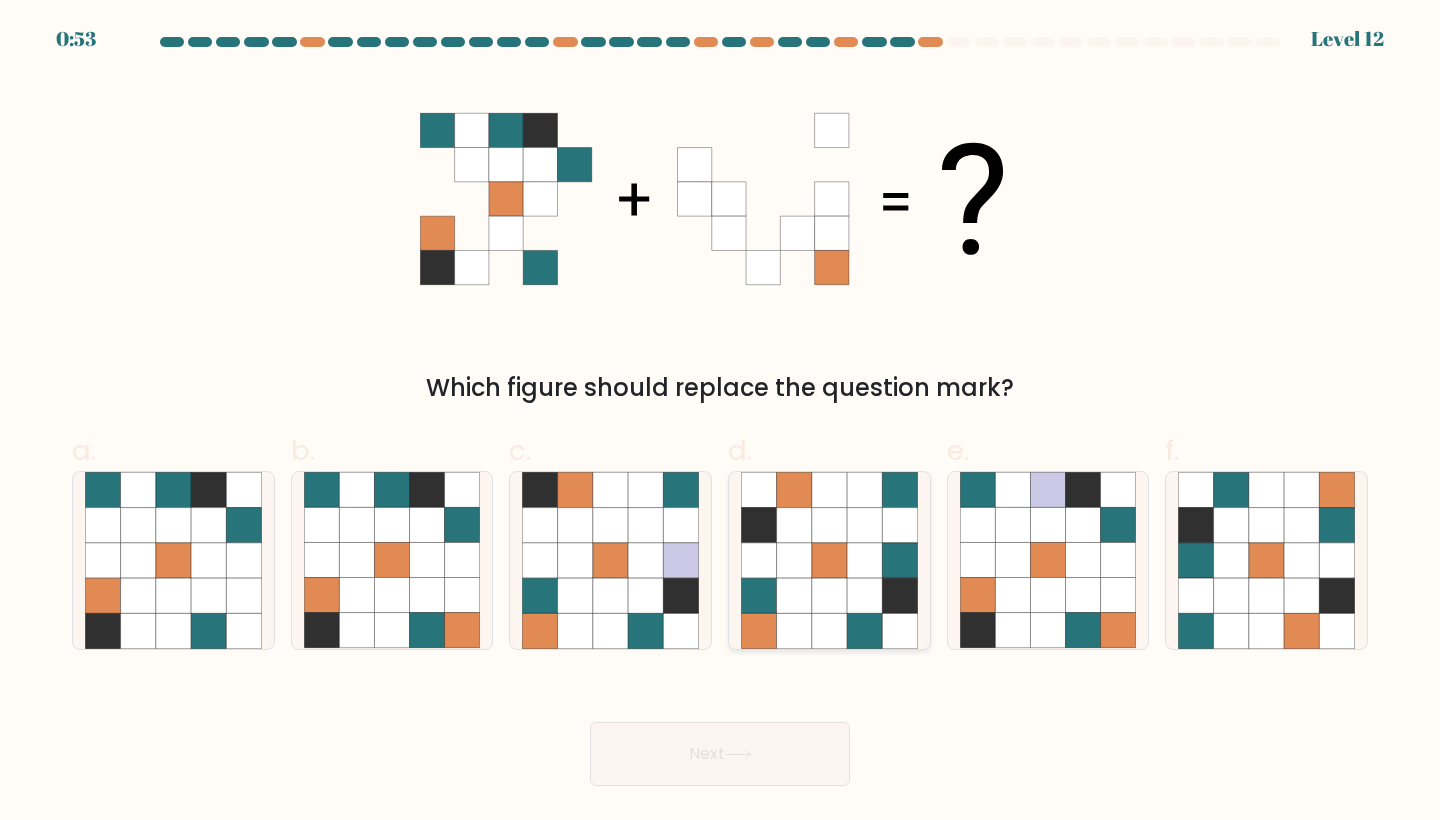 click at bounding box center (794, 560) 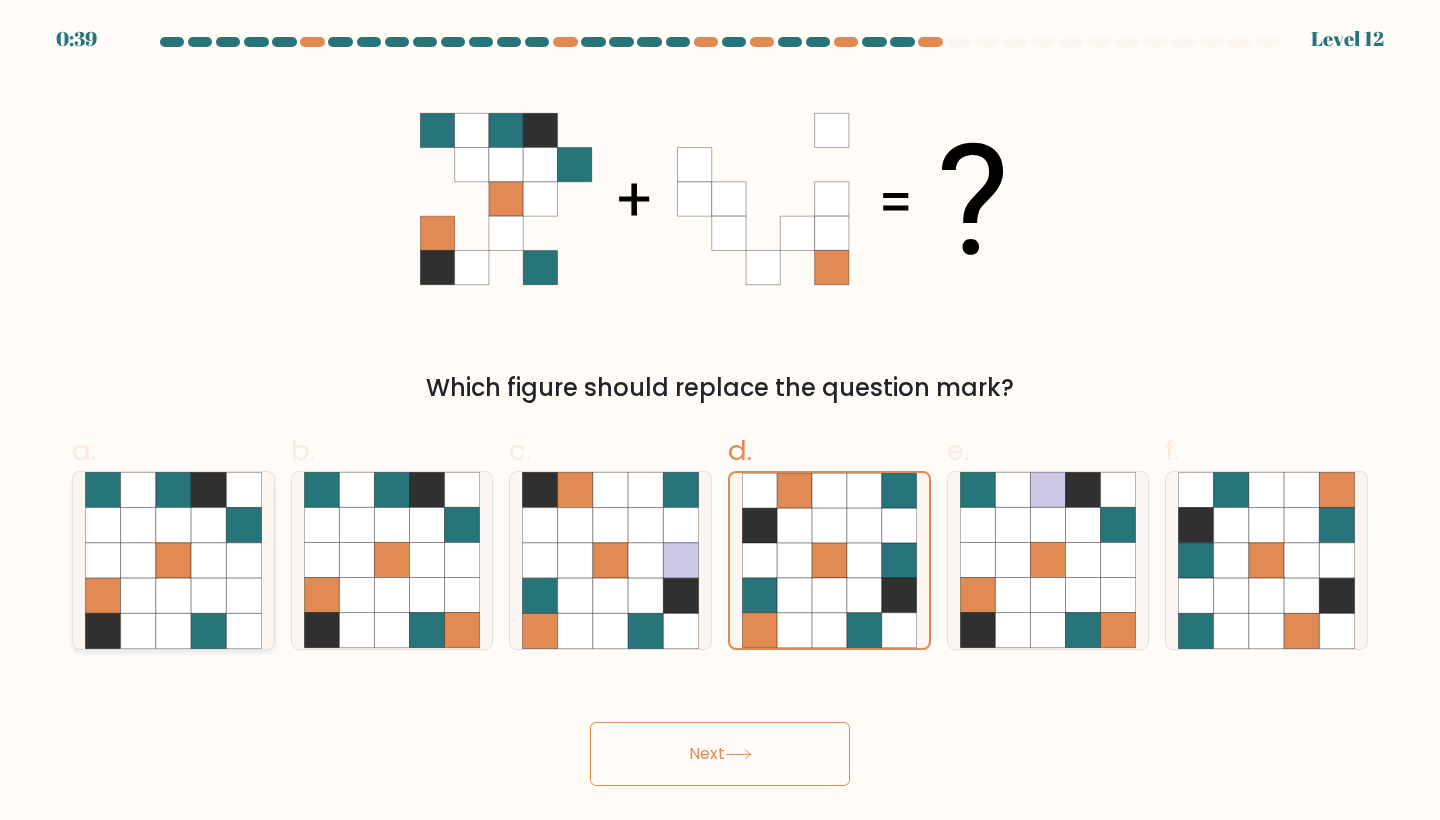 click at bounding box center [243, 525] 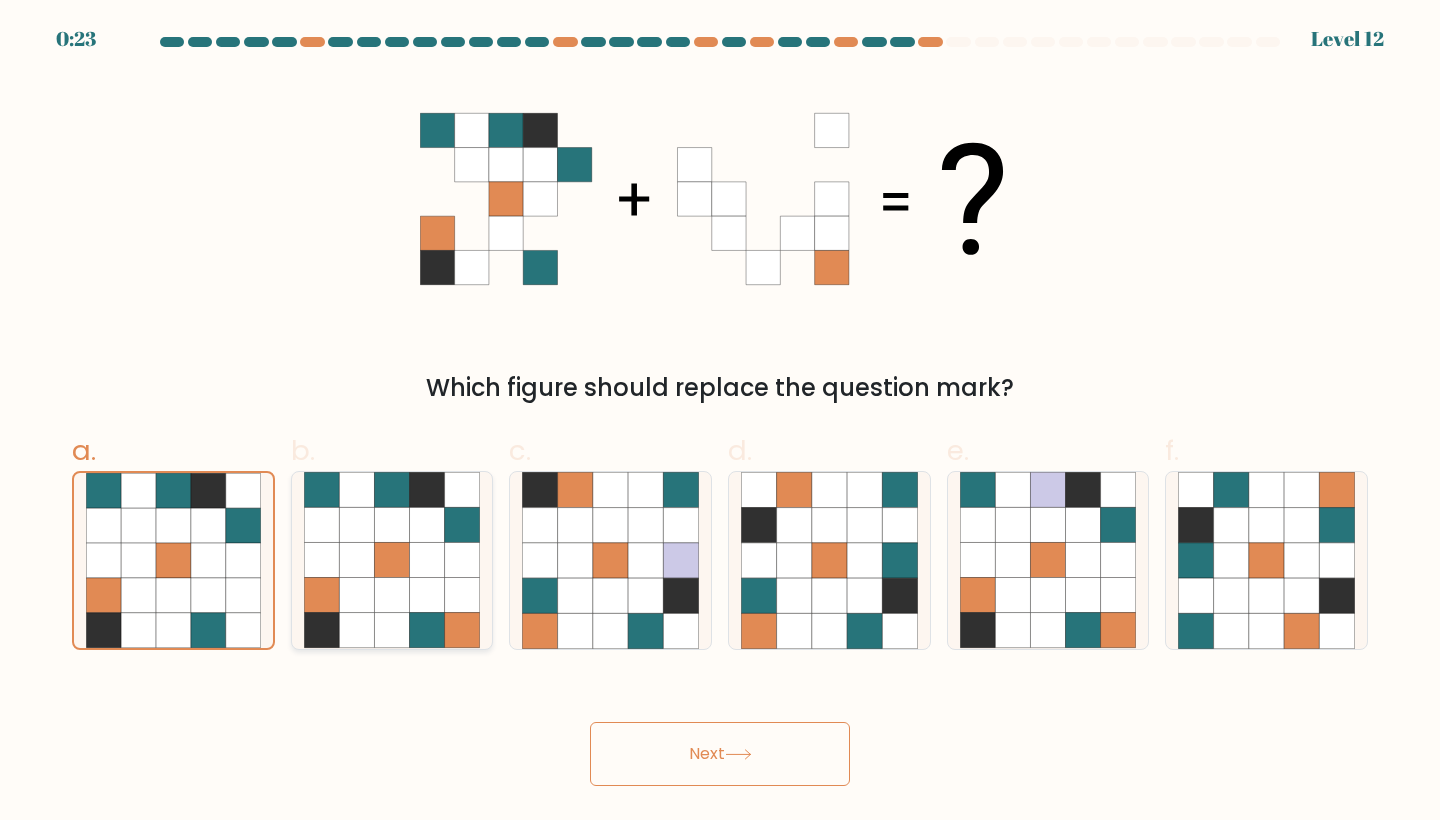 click at bounding box center [391, 595] 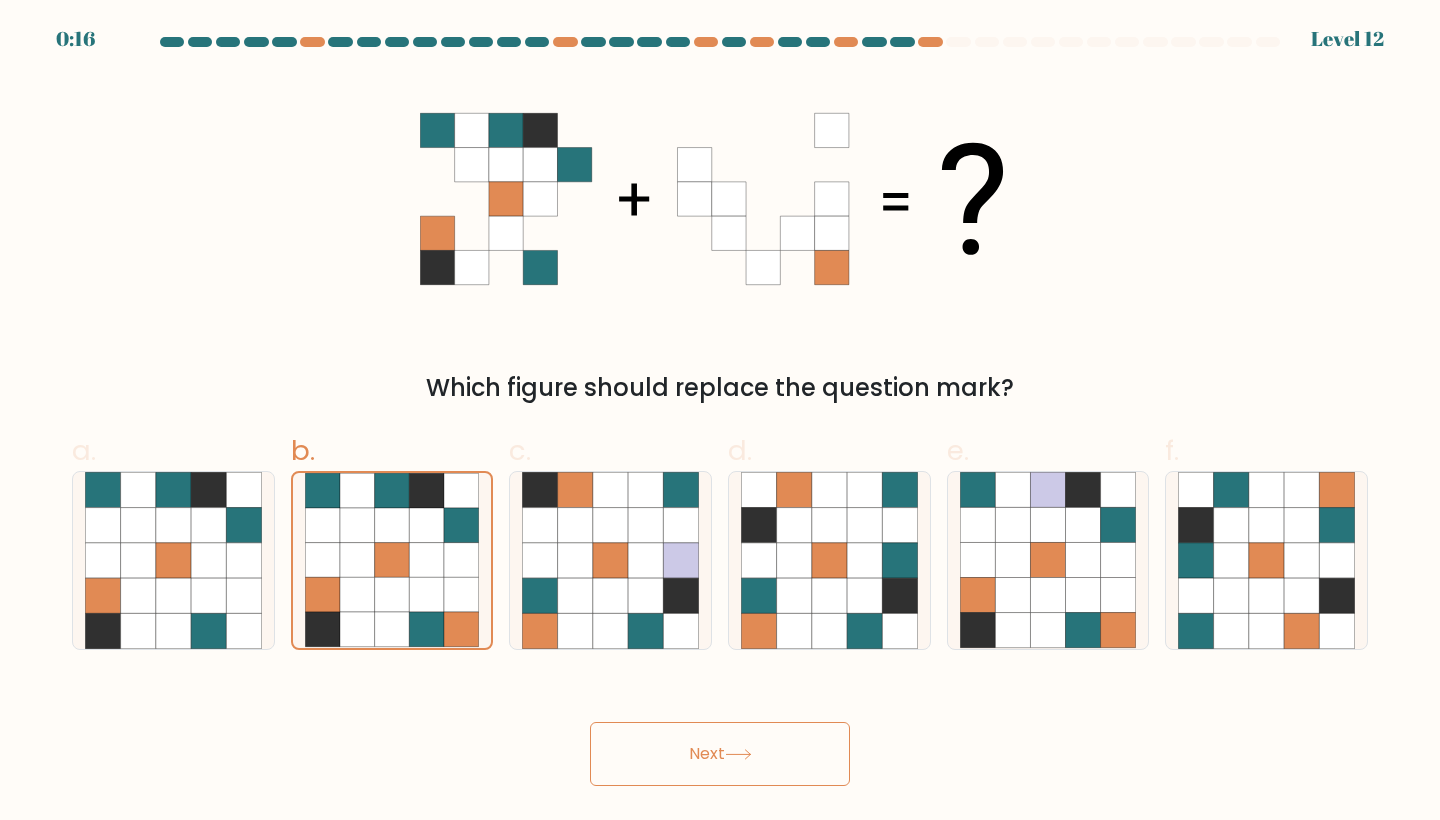click on "Next" at bounding box center (720, 754) 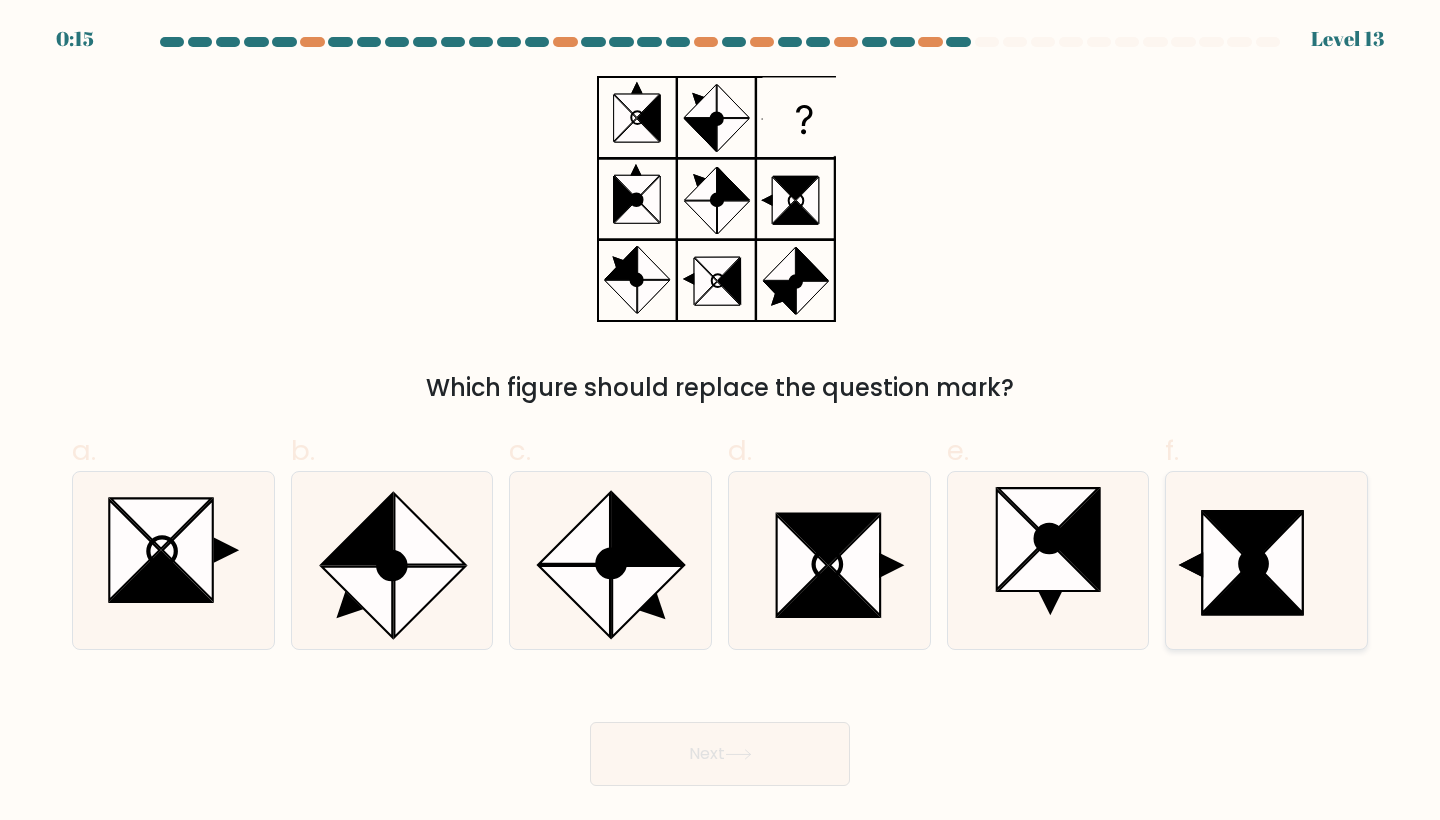 click at bounding box center [1252, 536] 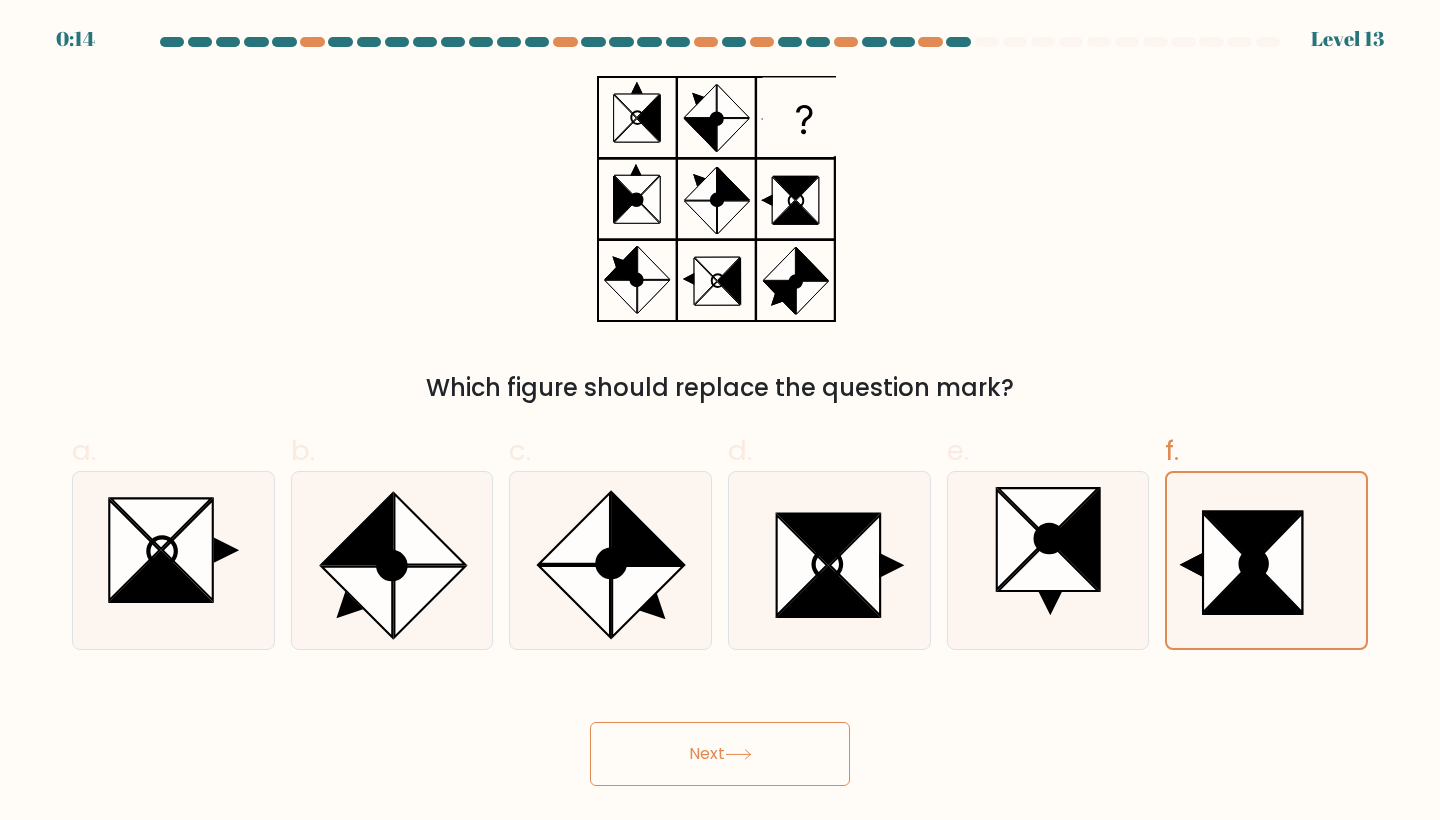 click on "Next" at bounding box center (720, 754) 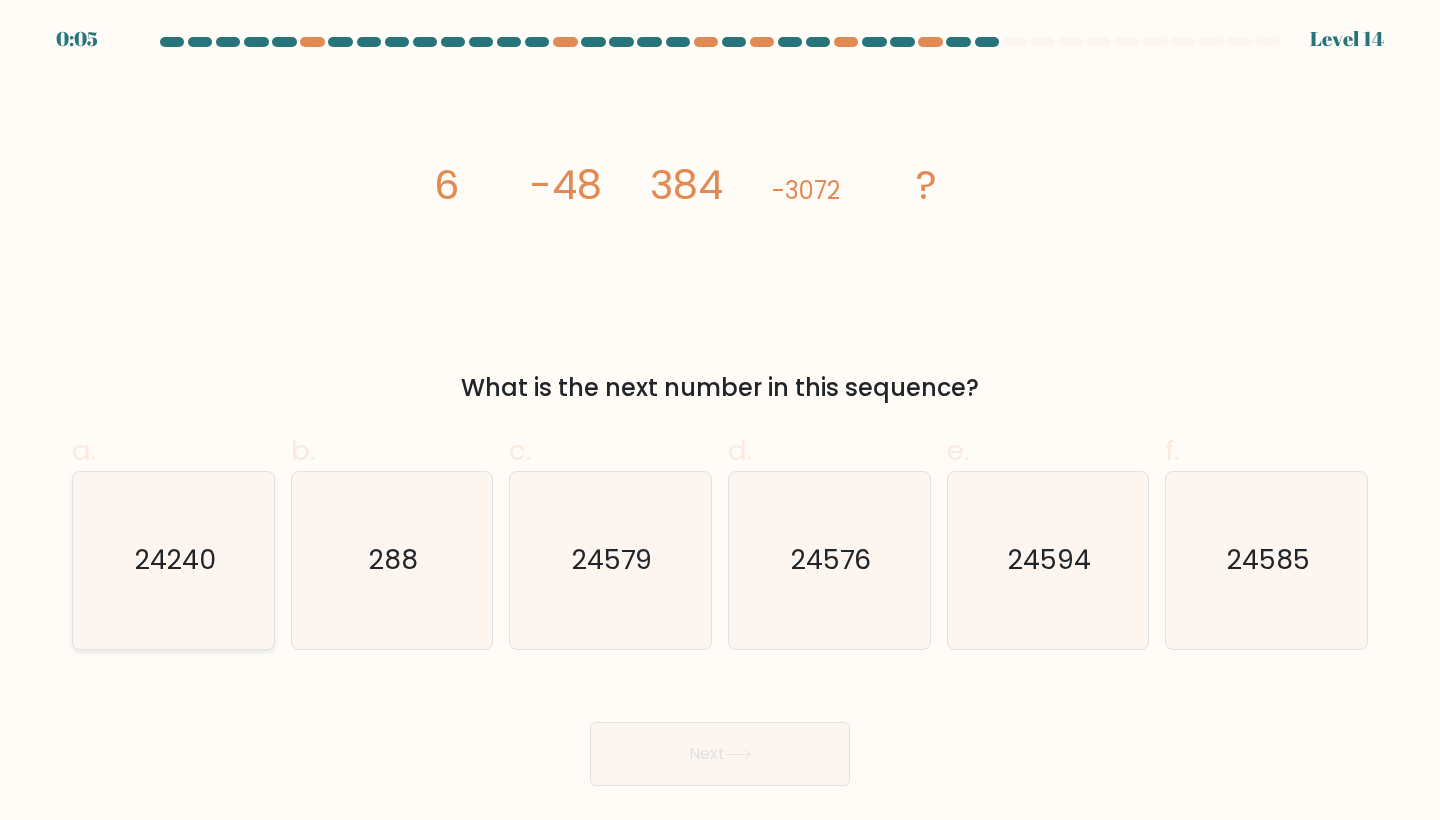 click on "24240" at bounding box center (173, 560) 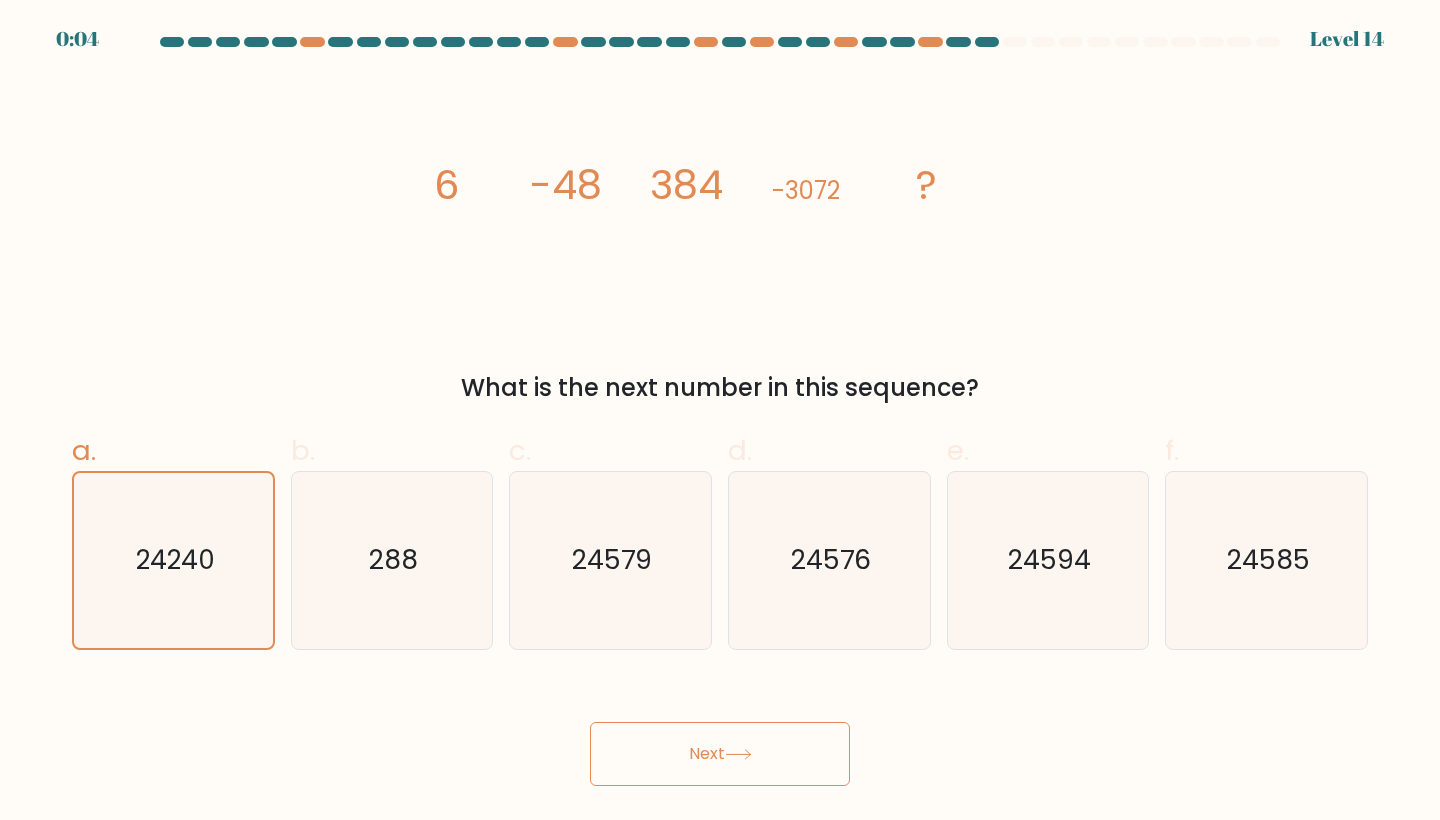 click on "Next" at bounding box center (720, 754) 